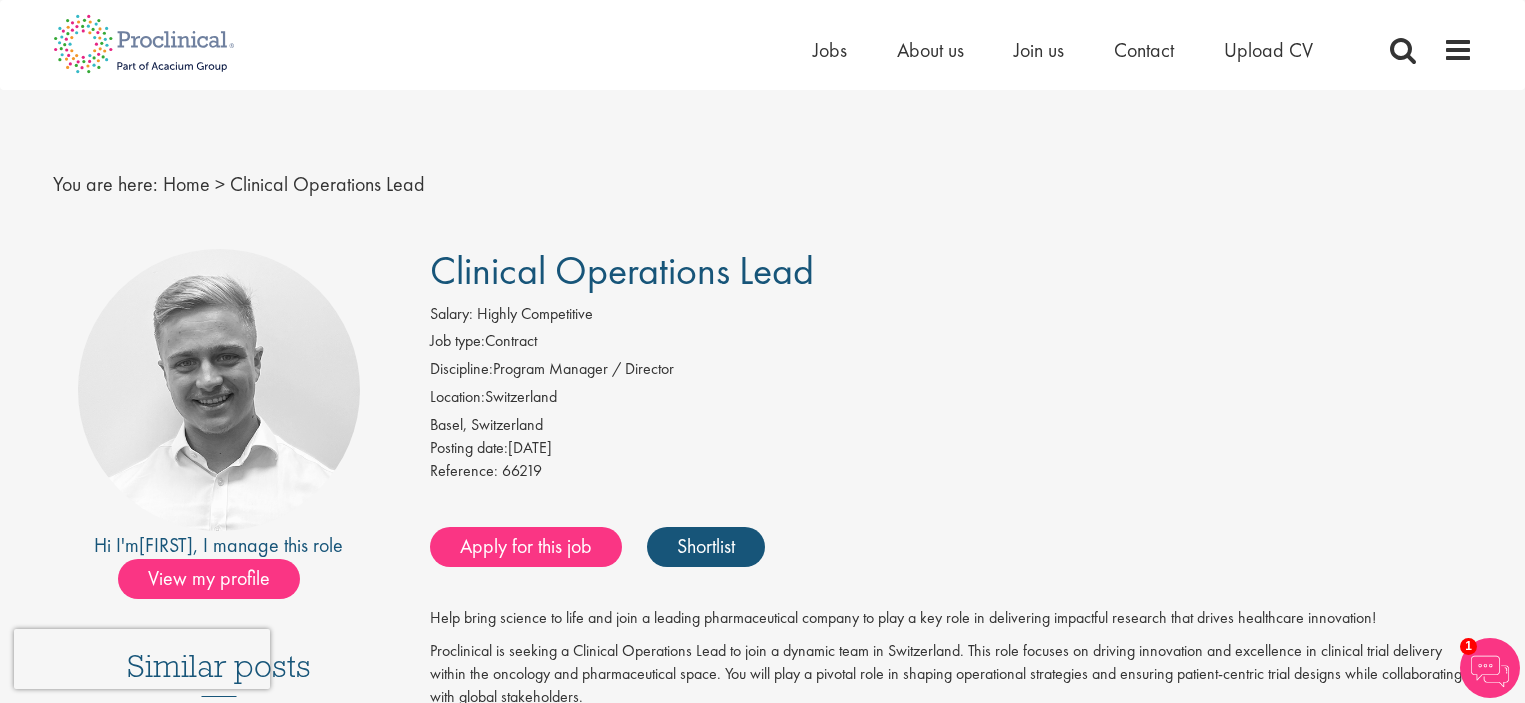 scroll, scrollTop: 0, scrollLeft: 0, axis: both 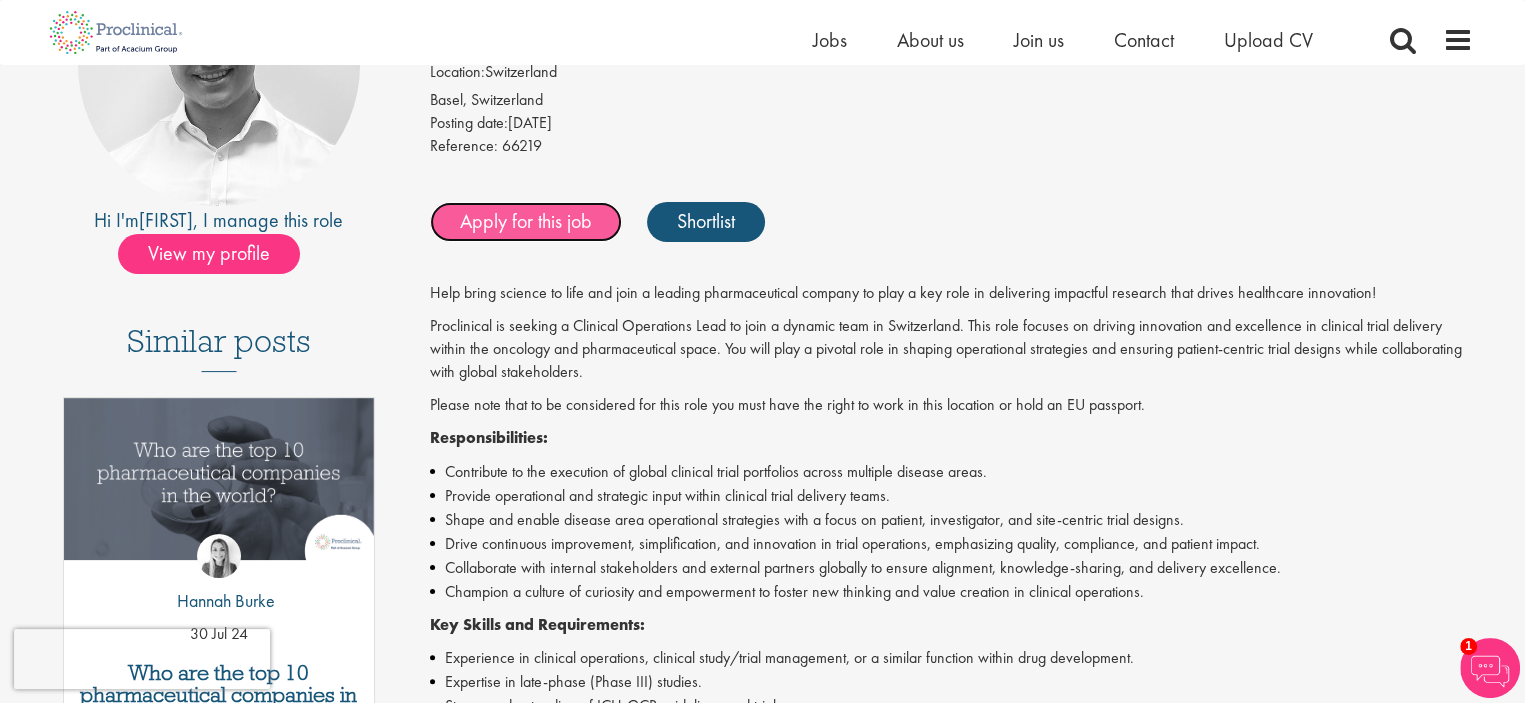 click on "Apply for this job" at bounding box center [526, 222] 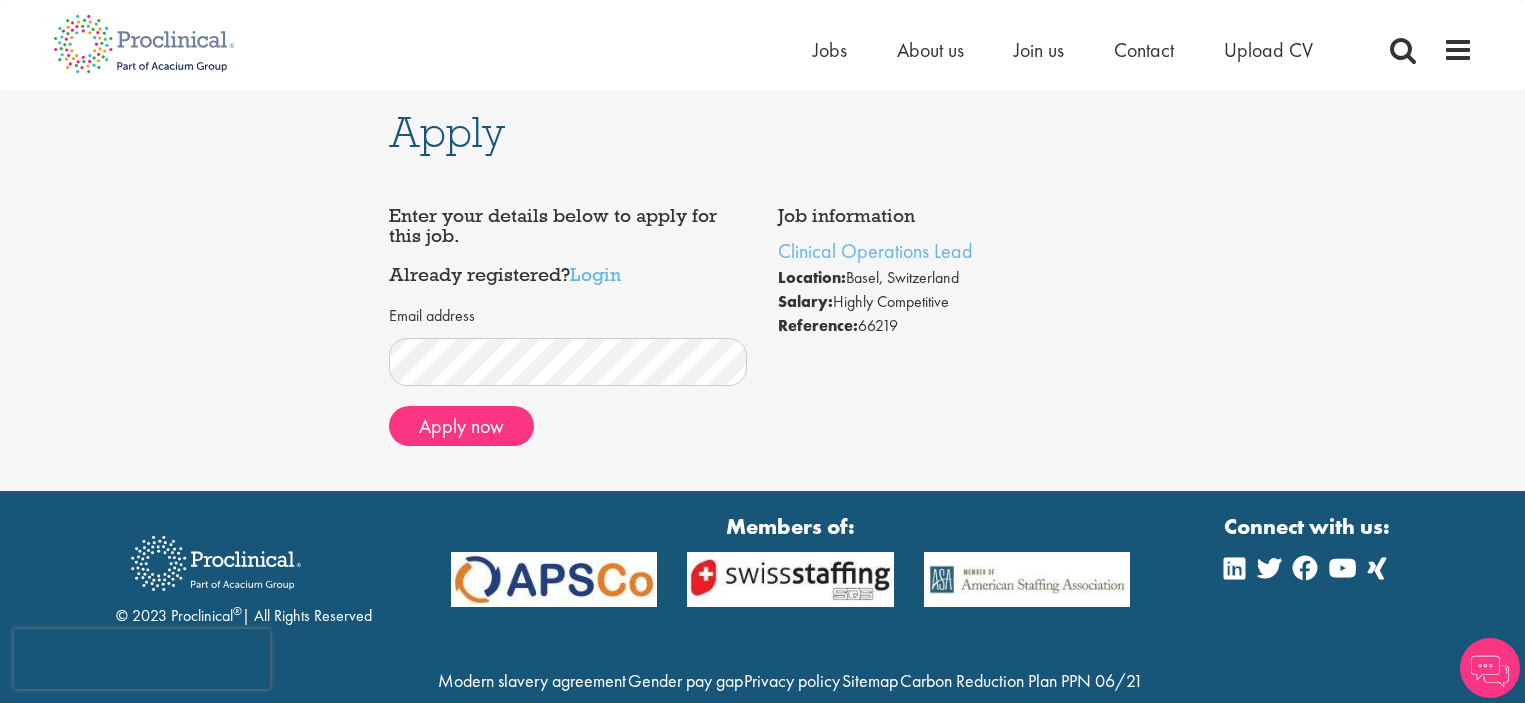 scroll, scrollTop: 0, scrollLeft: 0, axis: both 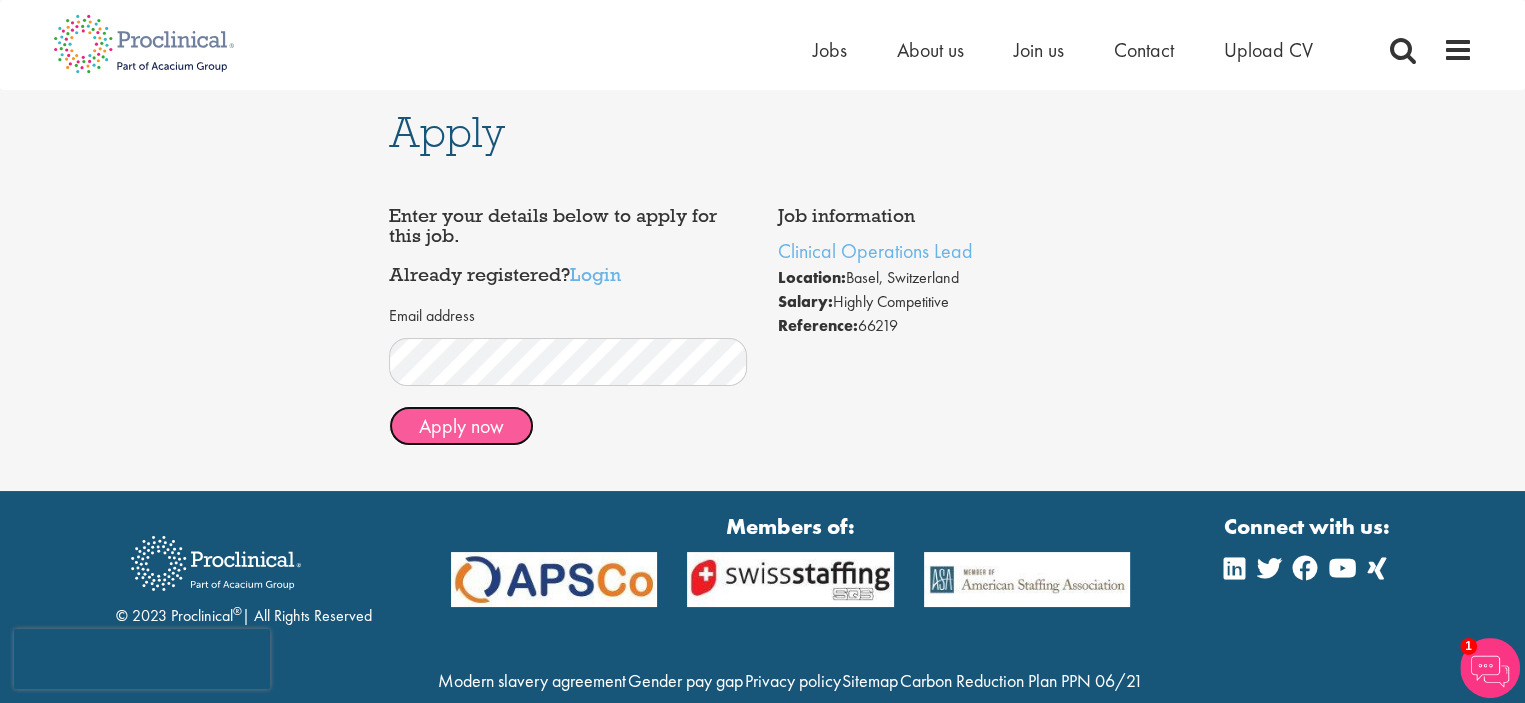 click on "Apply now" at bounding box center [461, 426] 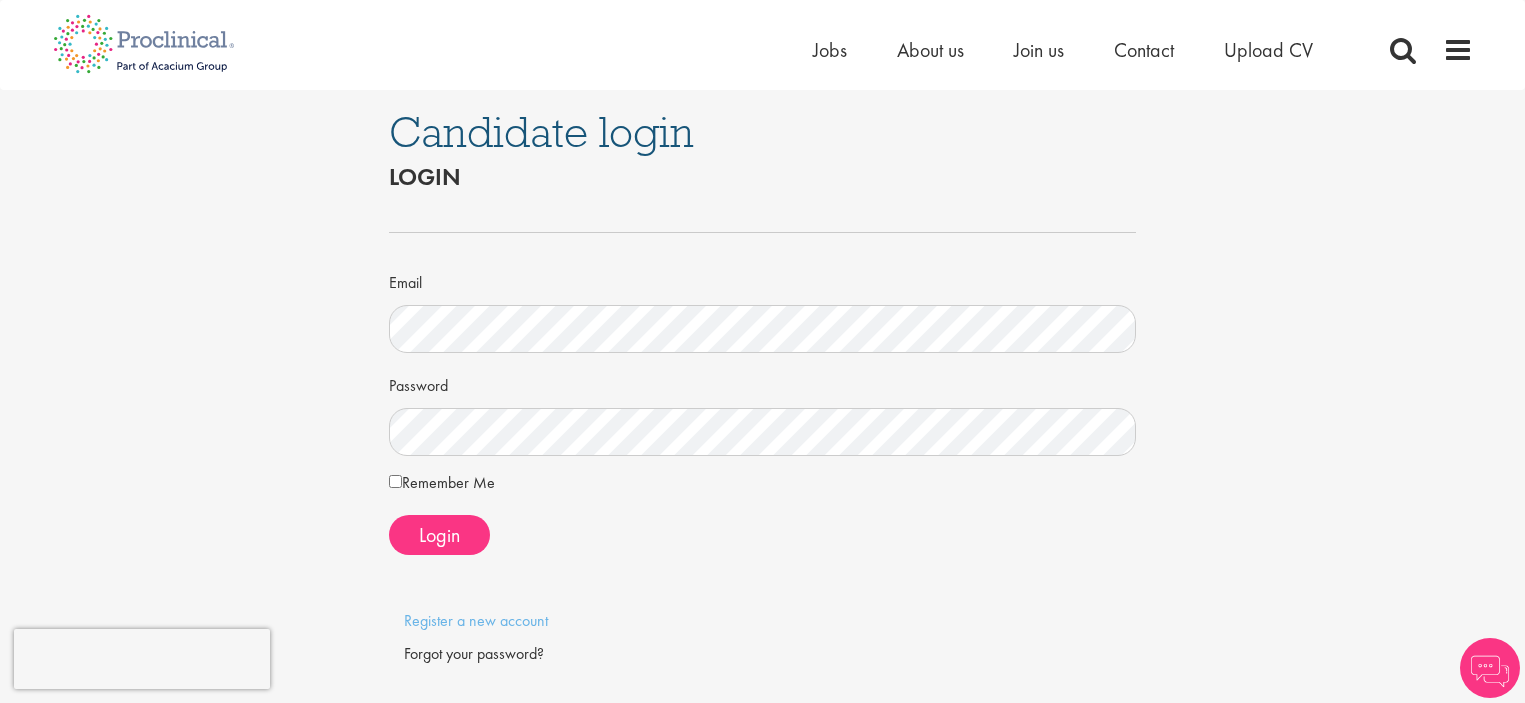 scroll, scrollTop: 0, scrollLeft: 0, axis: both 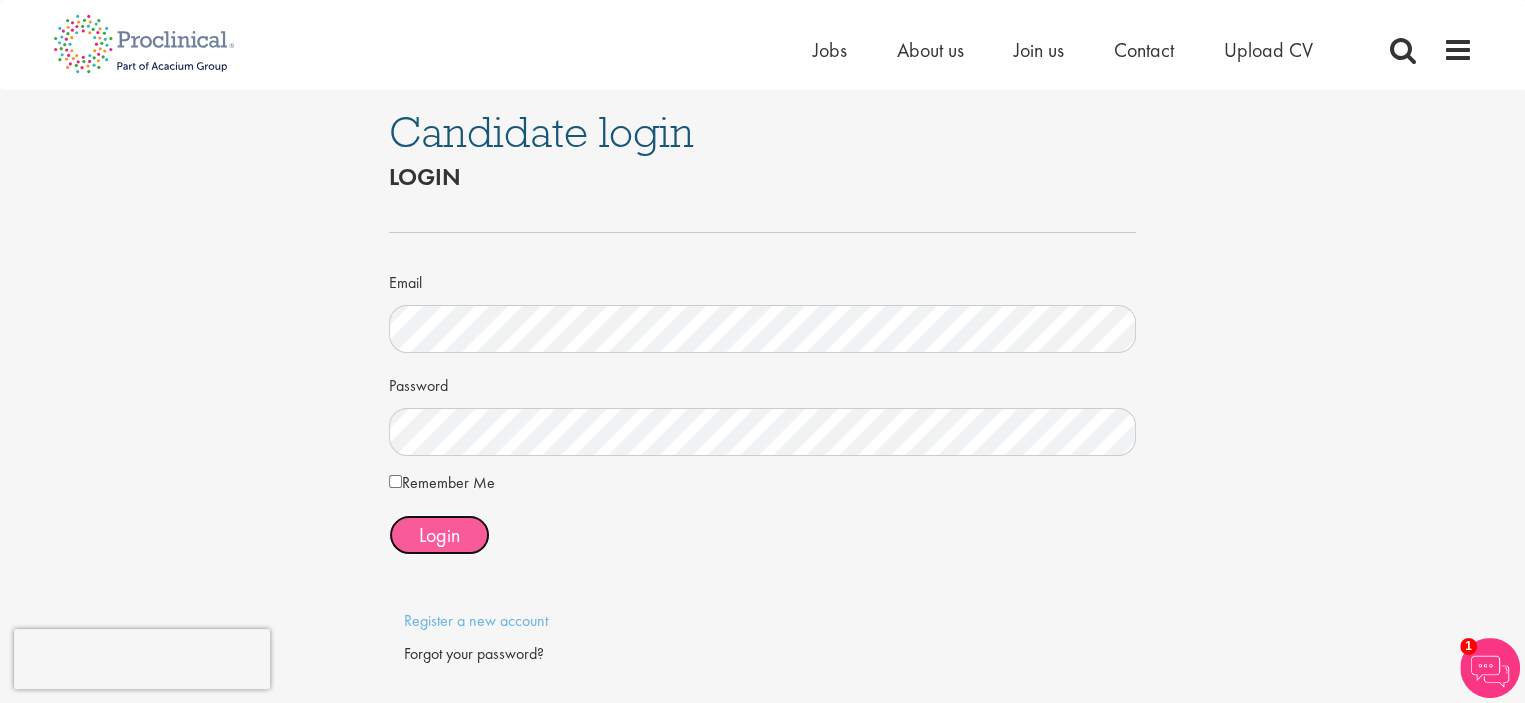 click on "Login" at bounding box center (439, 535) 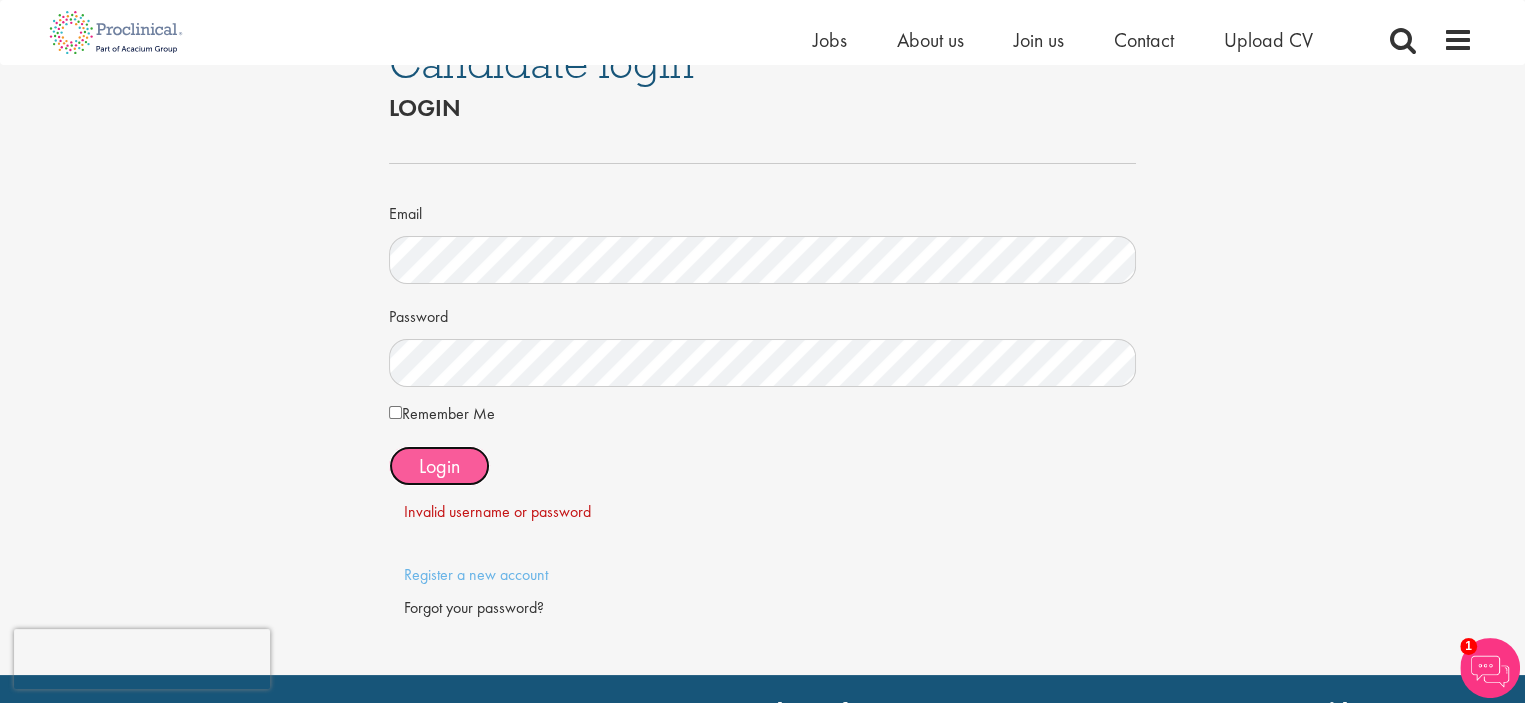 scroll, scrollTop: 0, scrollLeft: 0, axis: both 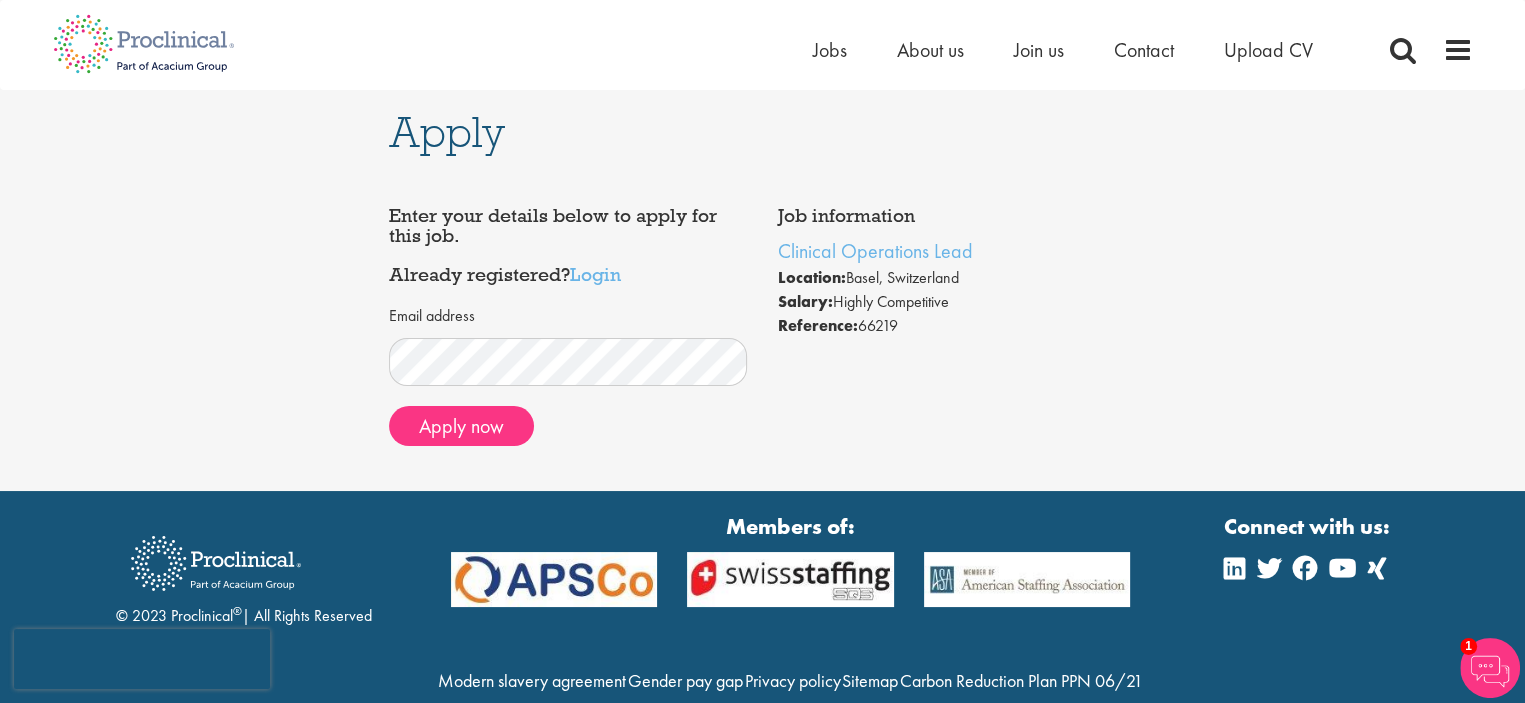 click on "Enter your details below to apply for this job. Already registered?  Login" at bounding box center (568, 245) 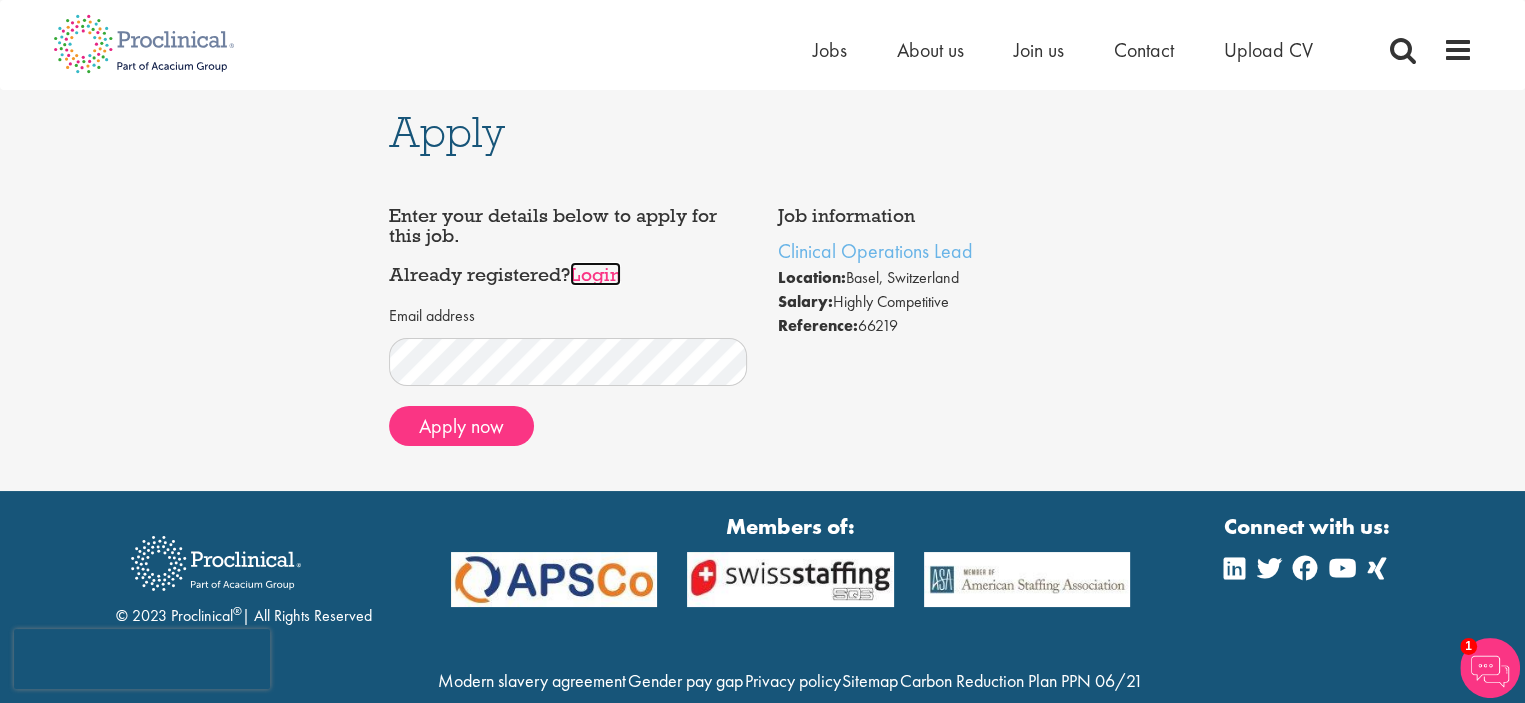 click on "Login" at bounding box center (595, 274) 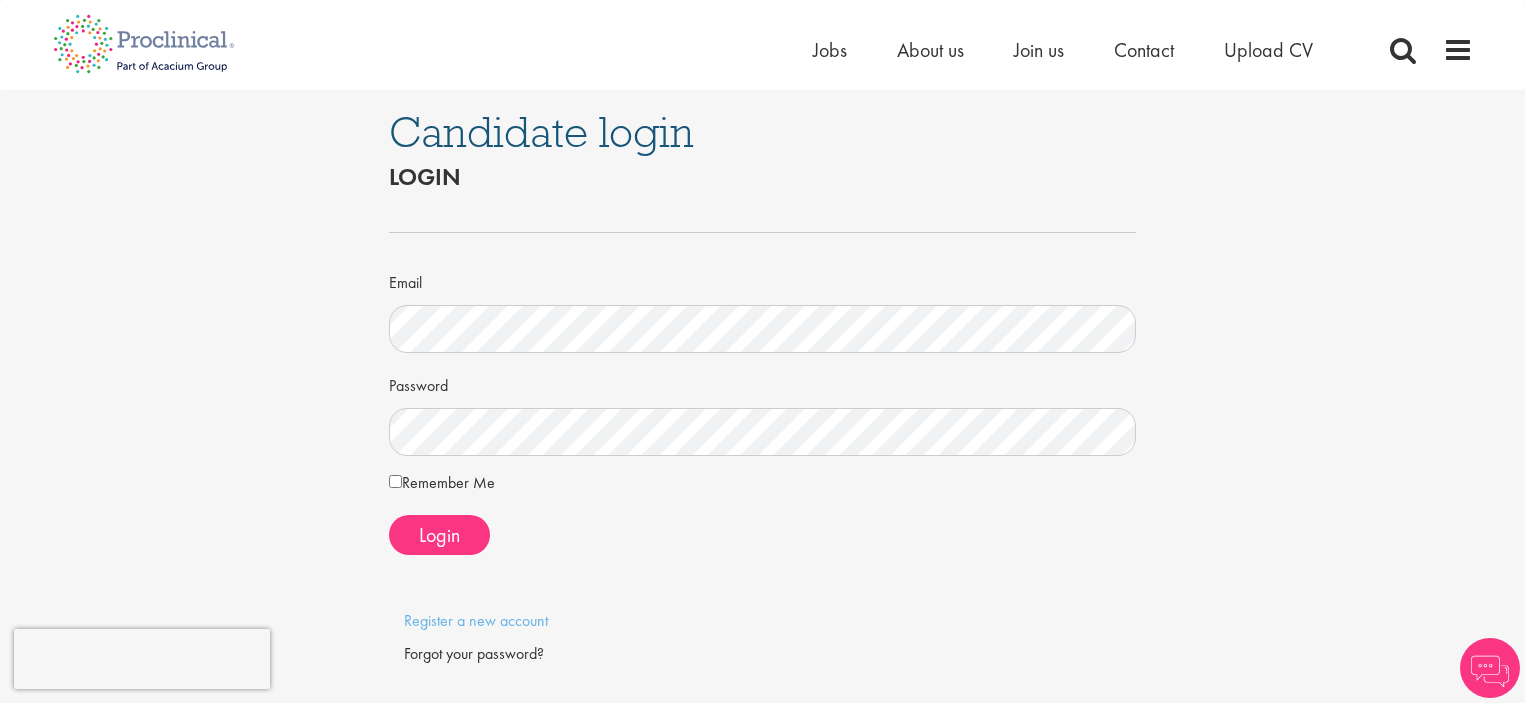 scroll, scrollTop: 0, scrollLeft: 0, axis: both 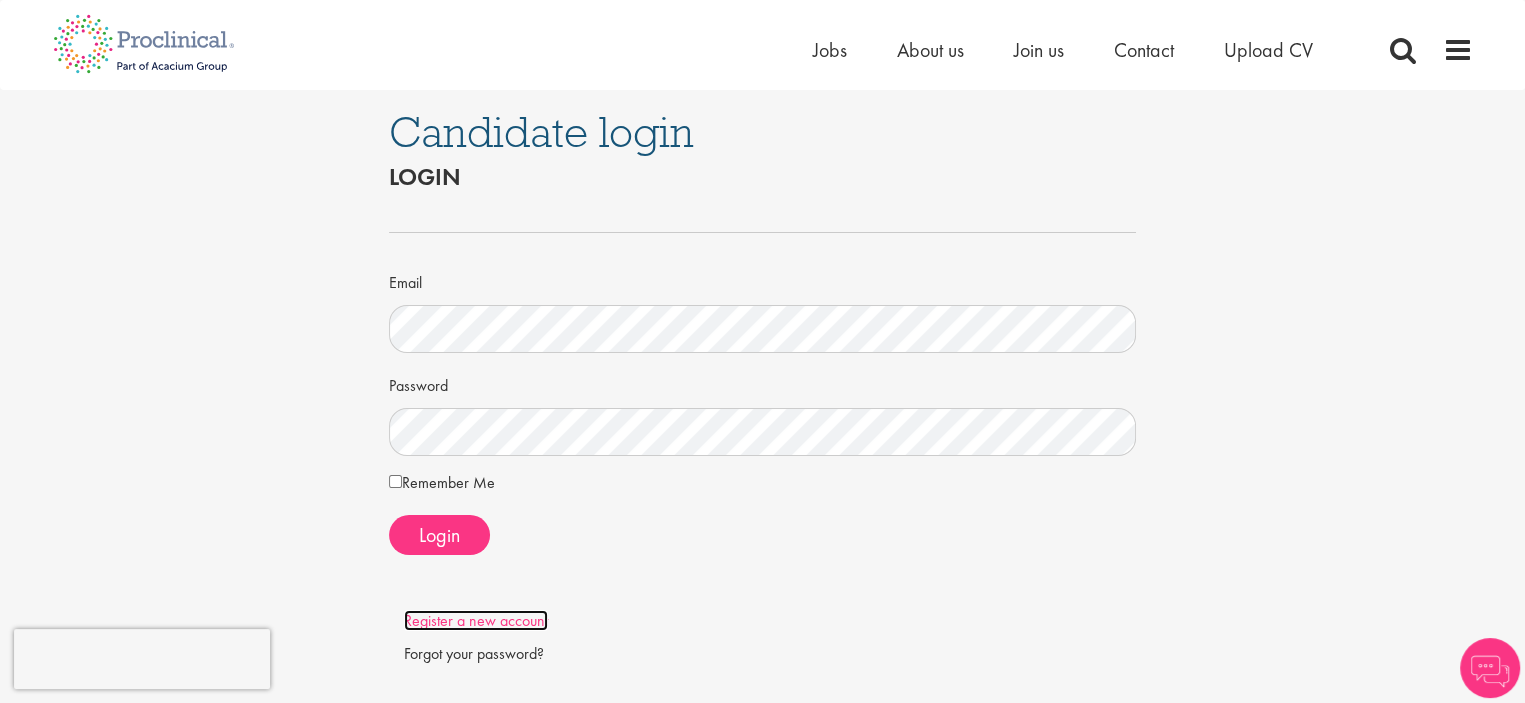 click on "Register a new account" at bounding box center (476, 620) 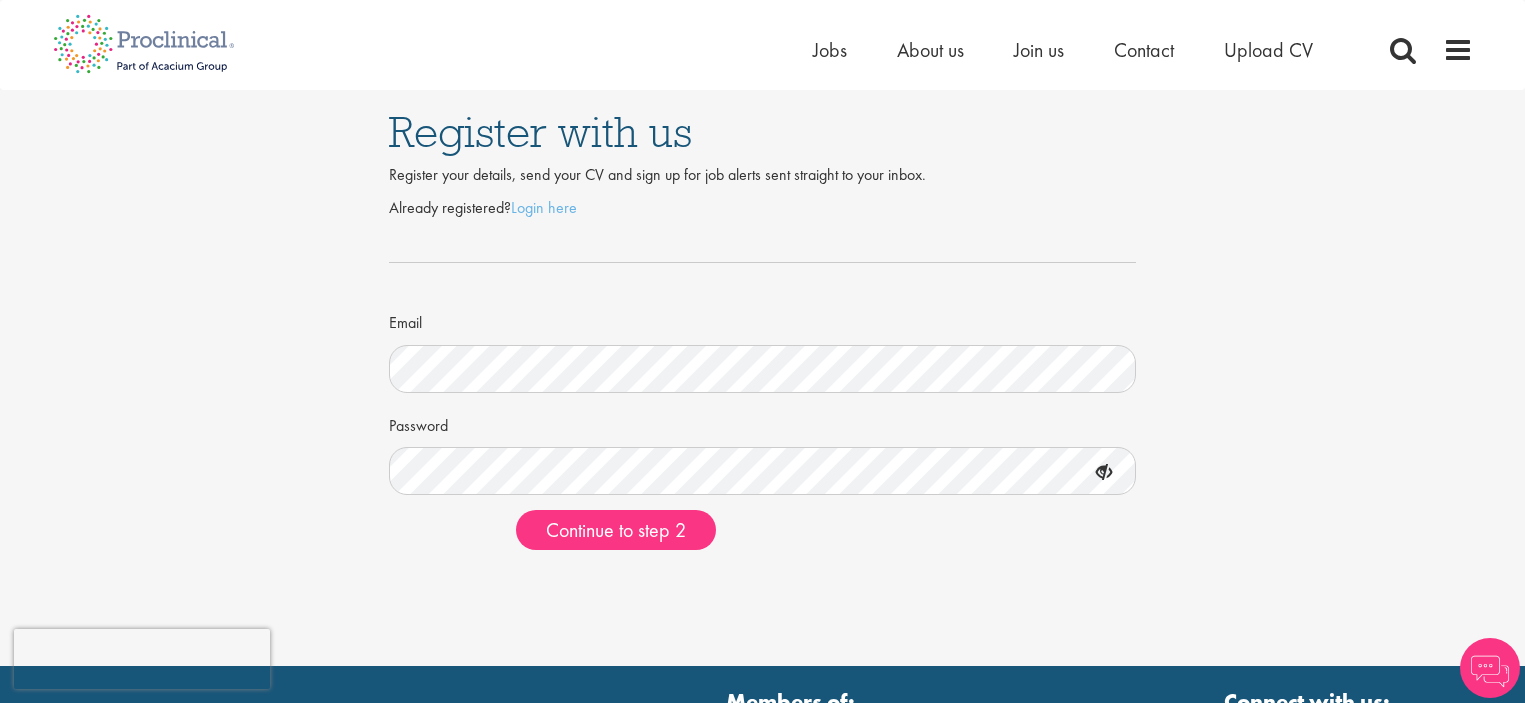 scroll, scrollTop: 0, scrollLeft: 0, axis: both 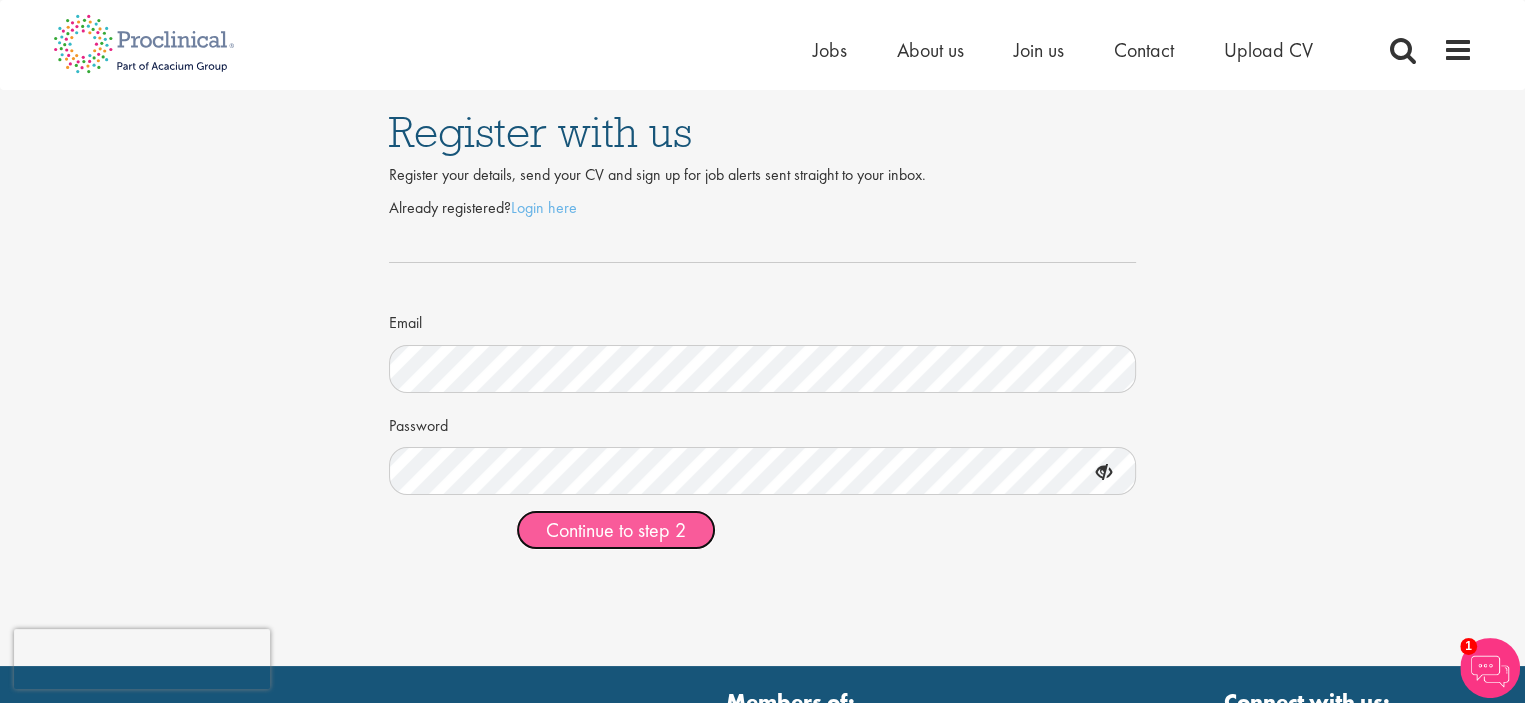 click on "Continue to step 2" at bounding box center (616, 530) 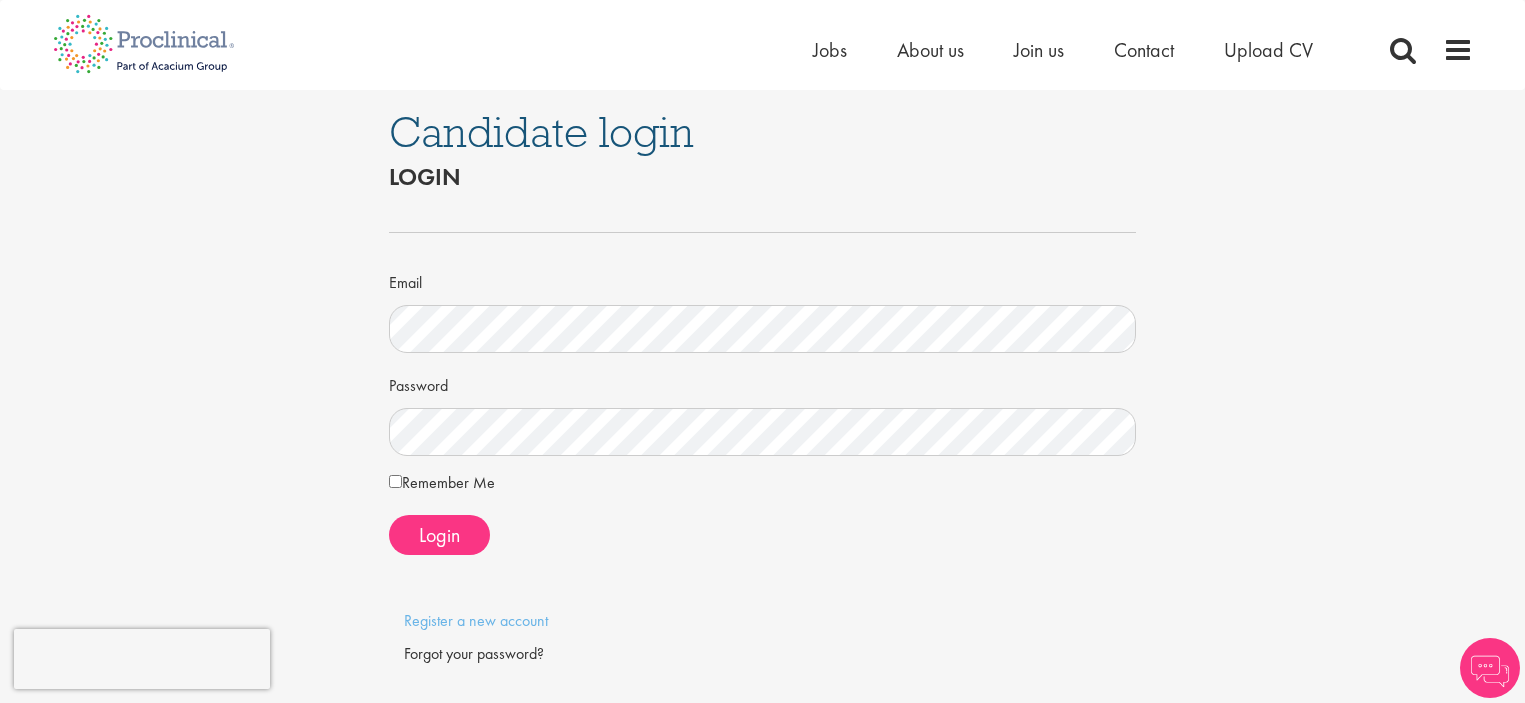 scroll, scrollTop: 0, scrollLeft: 0, axis: both 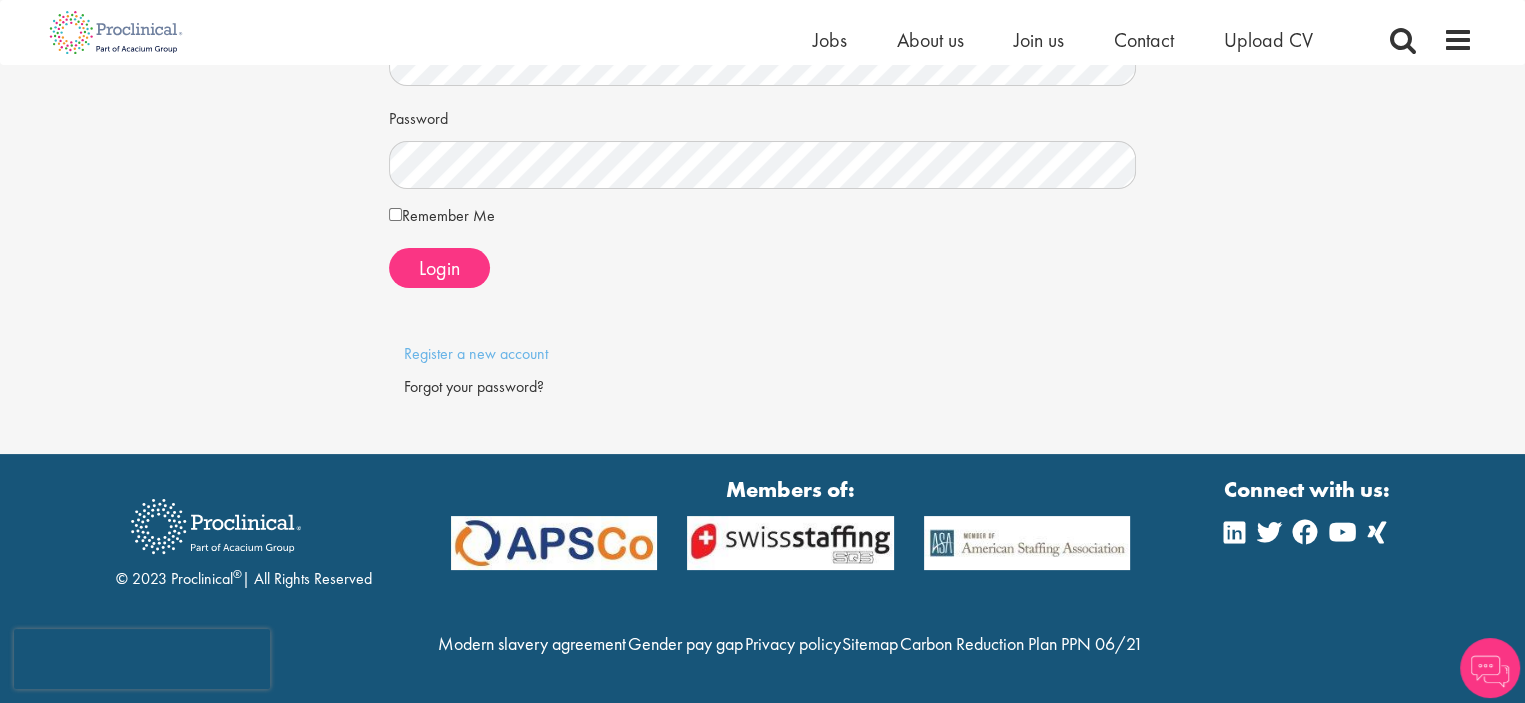 click on "Forgot your password?" at bounding box center (763, 387) 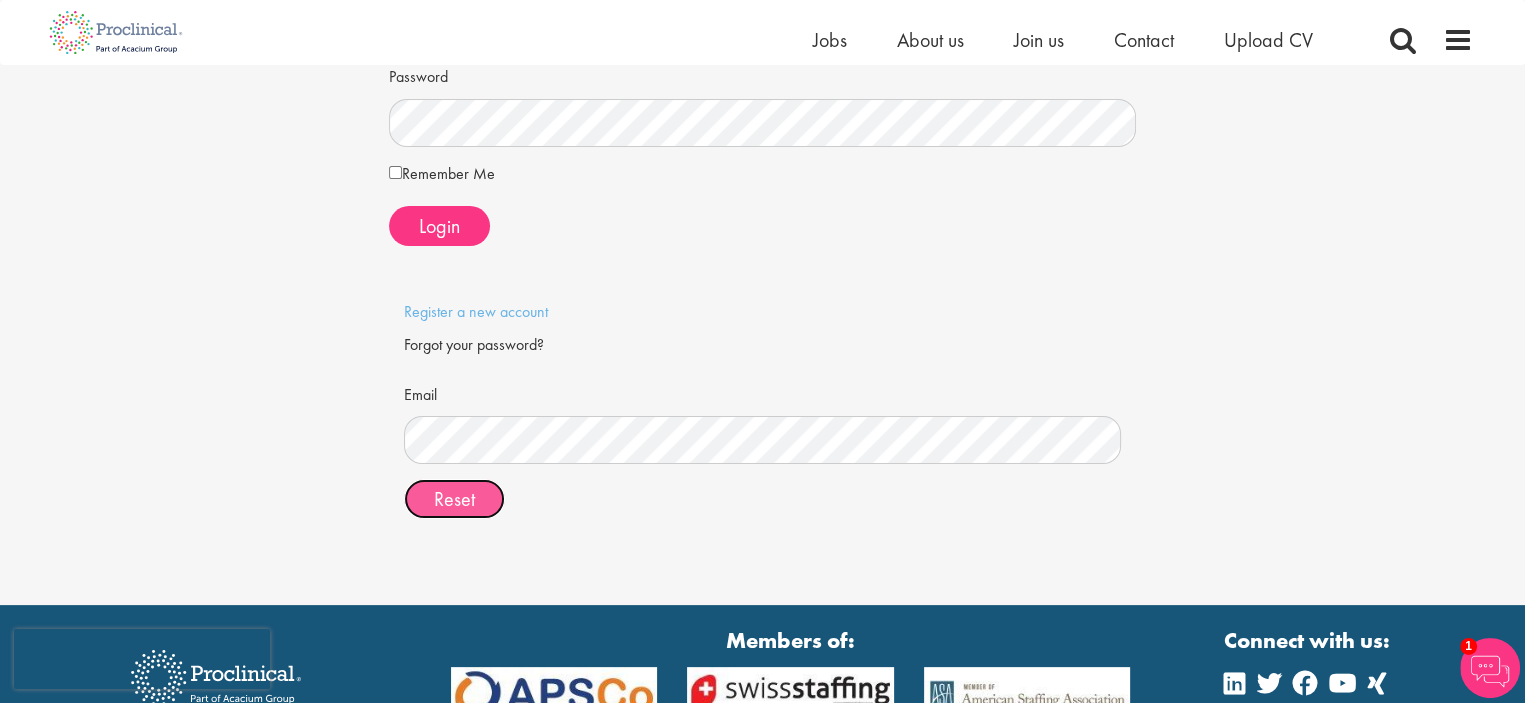 click on "Reset" at bounding box center (454, 499) 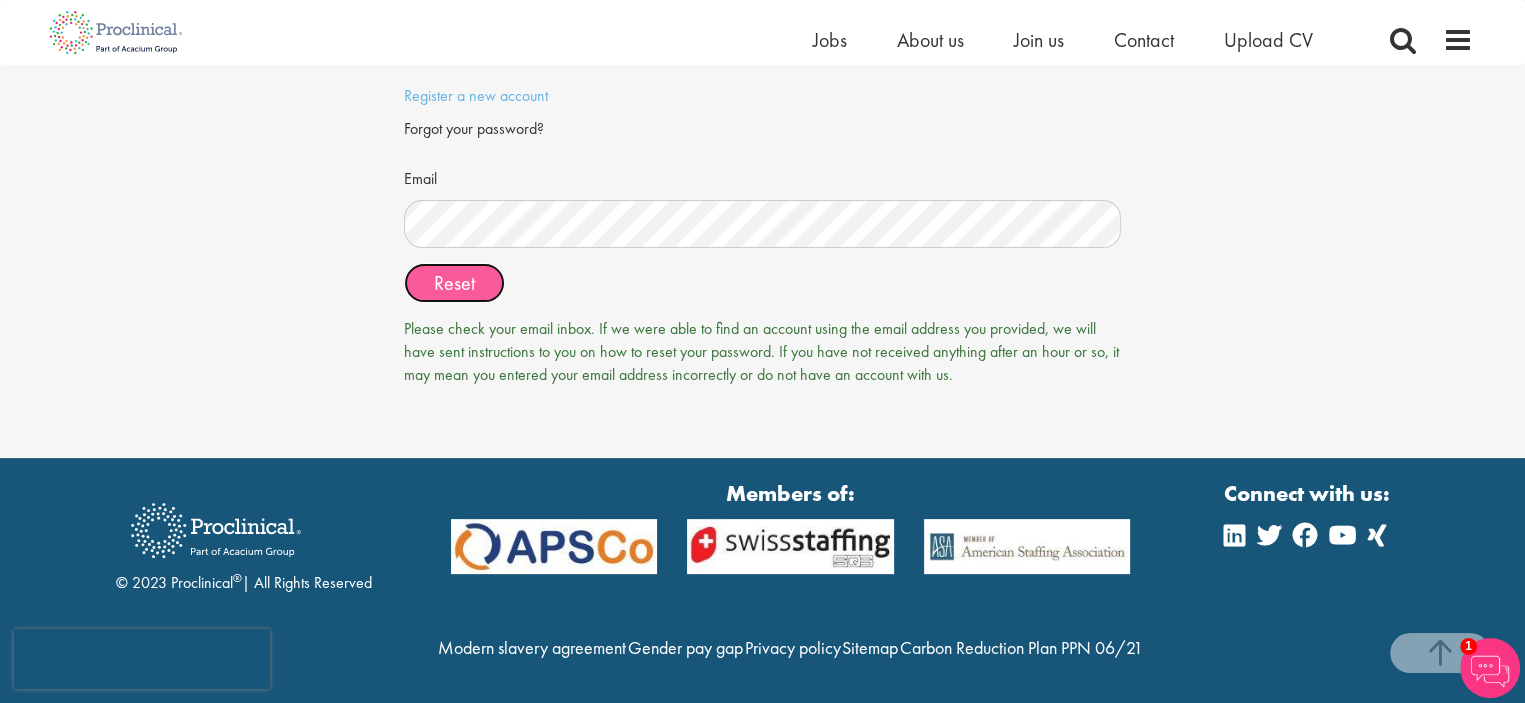 scroll, scrollTop: 545, scrollLeft: 0, axis: vertical 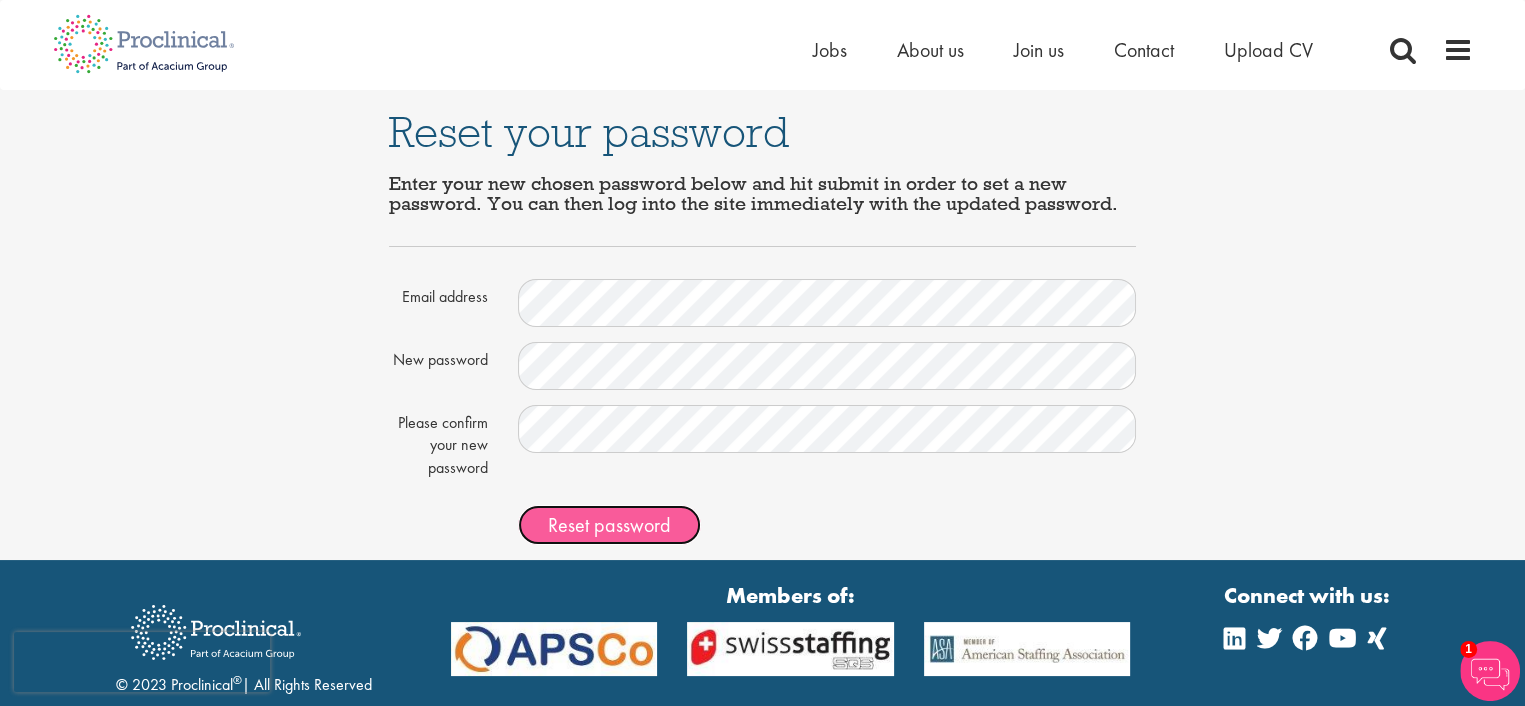 click on "Reset password" at bounding box center (609, 525) 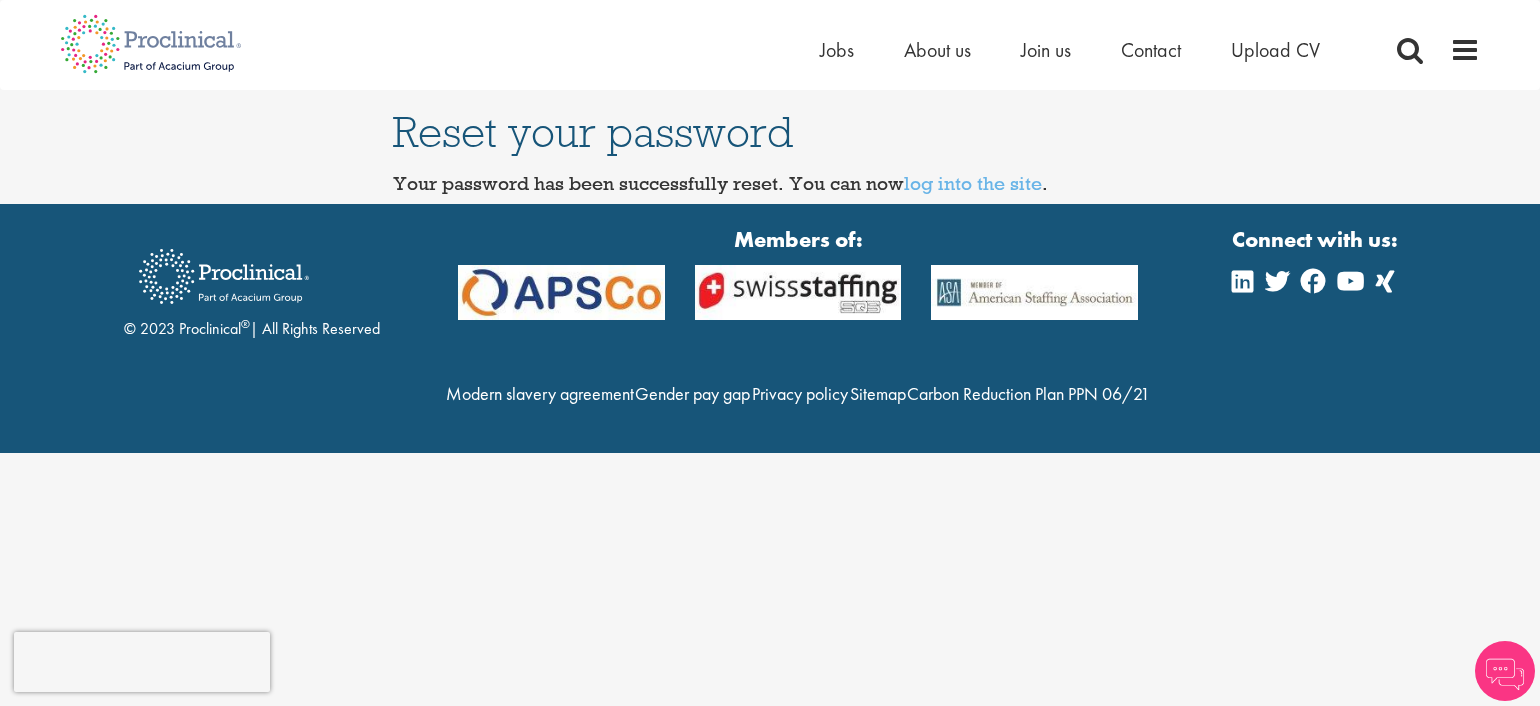 scroll, scrollTop: 0, scrollLeft: 0, axis: both 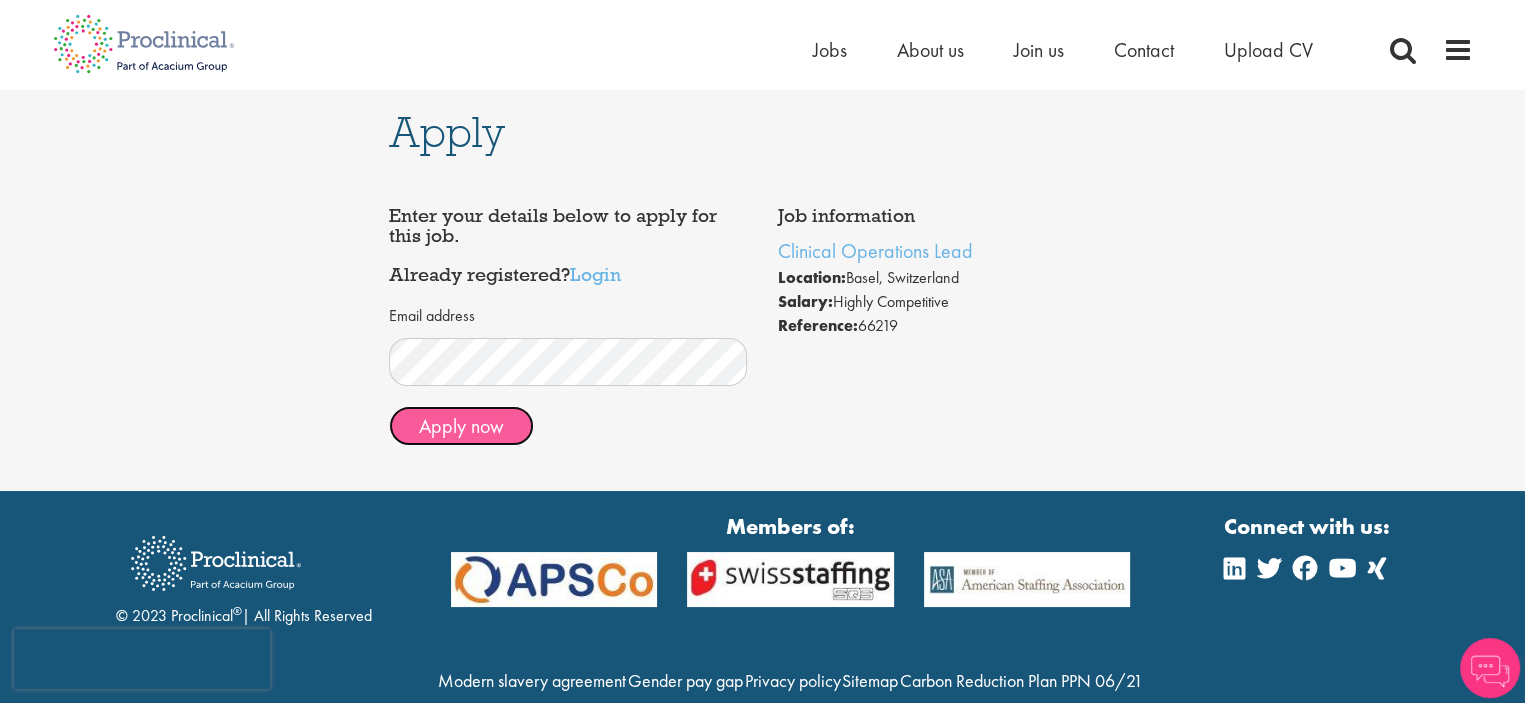 click on "Apply now" at bounding box center (461, 426) 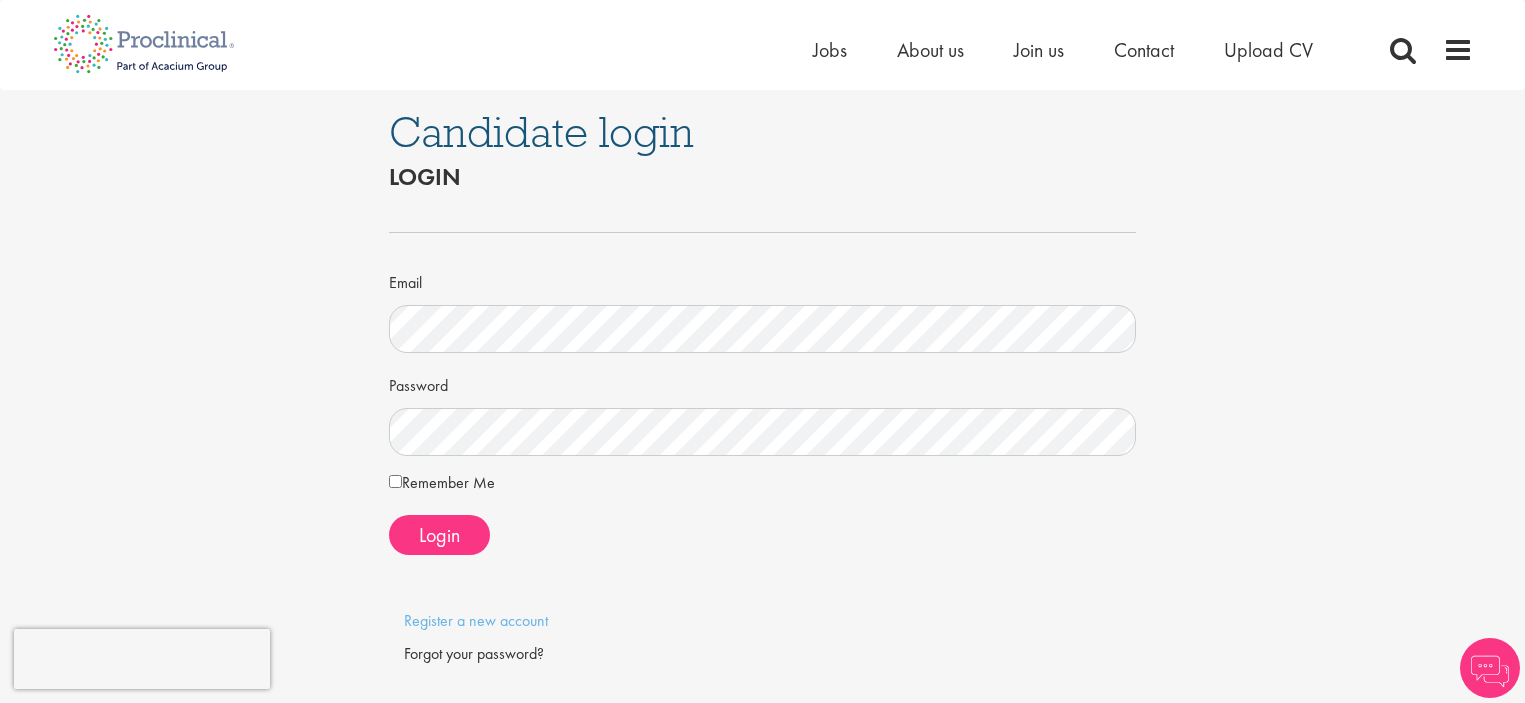 scroll, scrollTop: 0, scrollLeft: 0, axis: both 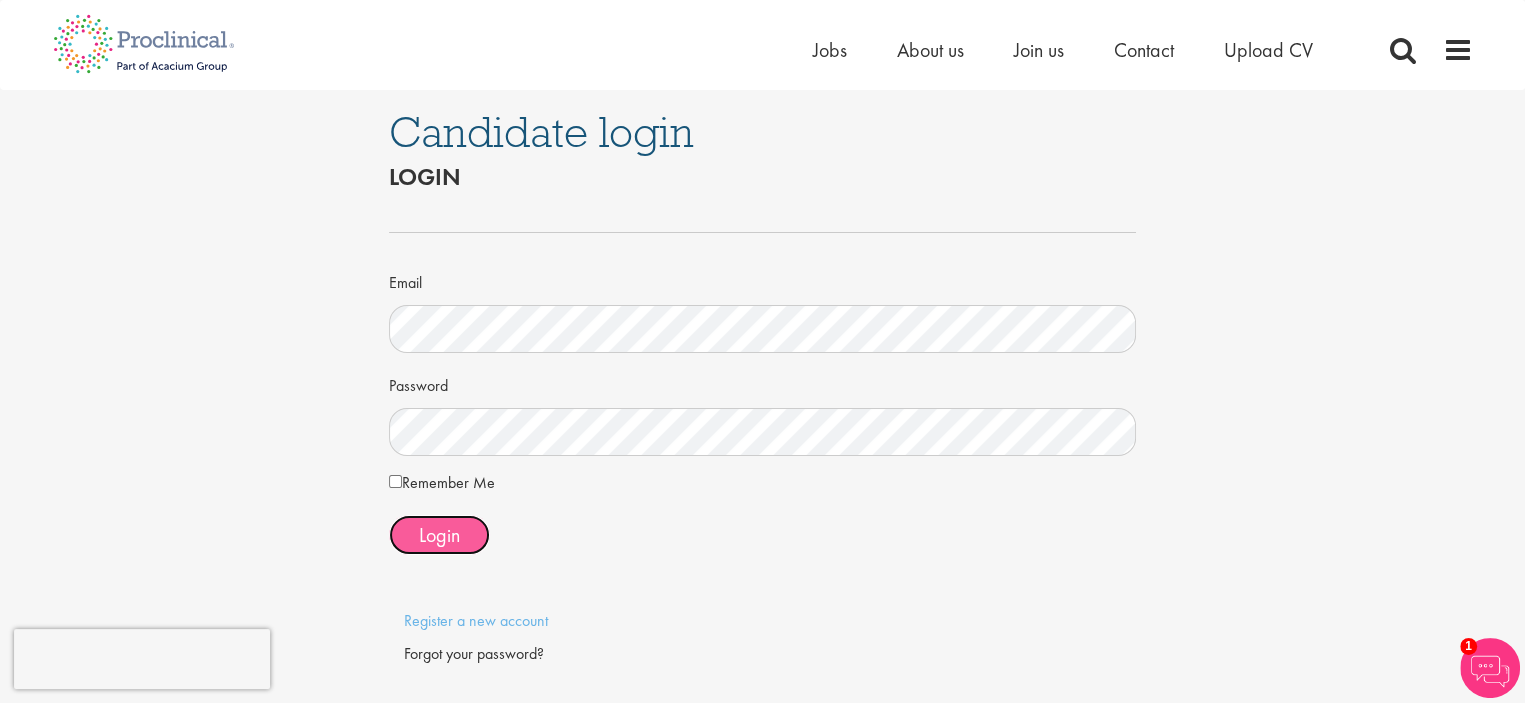 click on "Login" at bounding box center (439, 535) 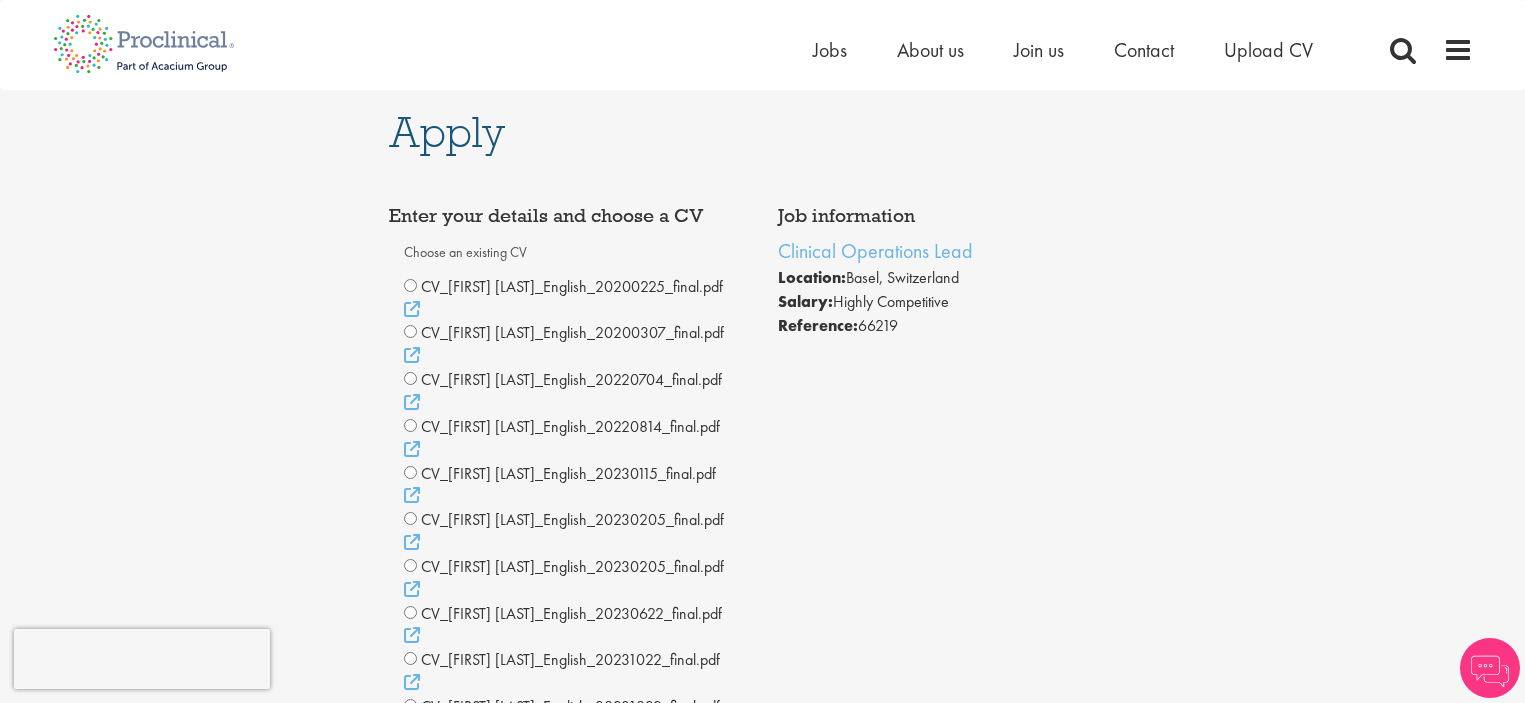 scroll, scrollTop: 0, scrollLeft: 0, axis: both 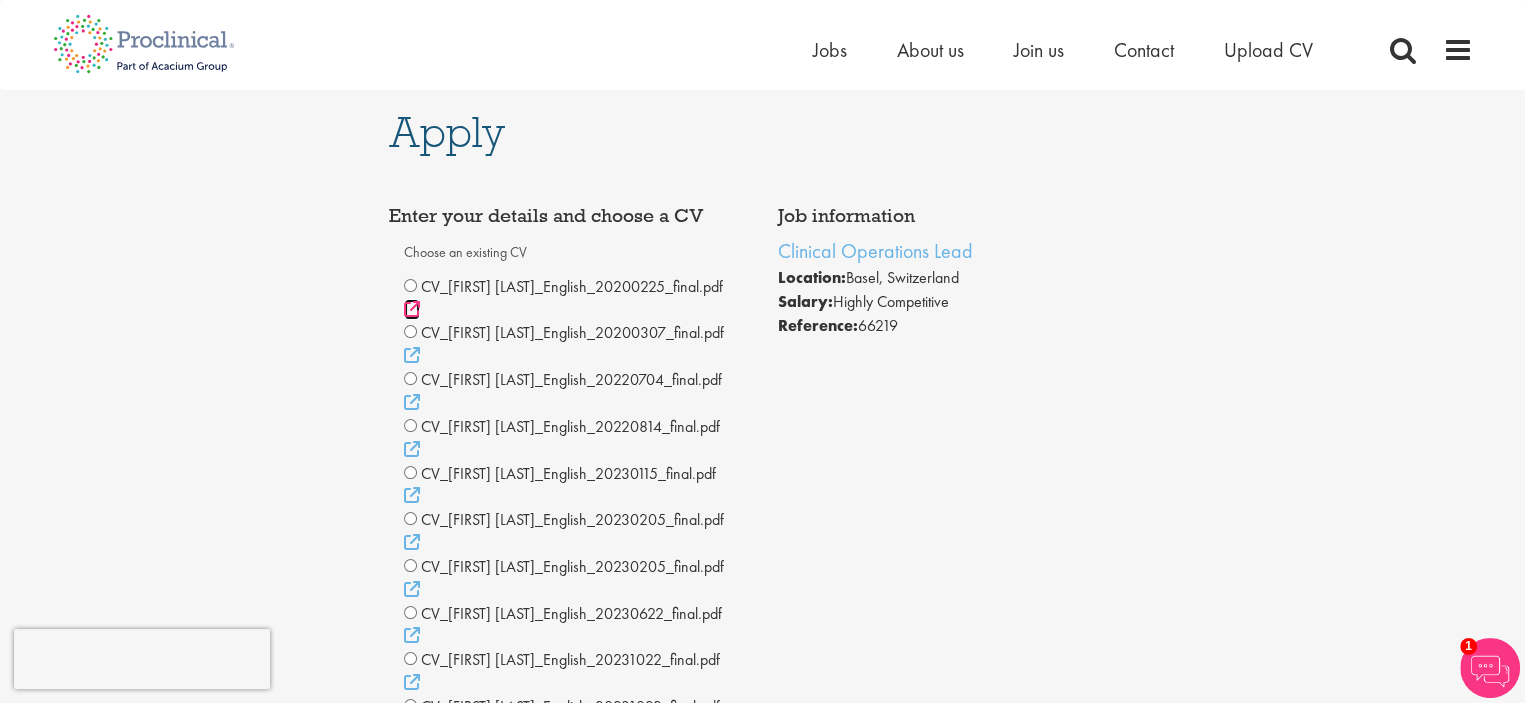 click at bounding box center (412, 309) 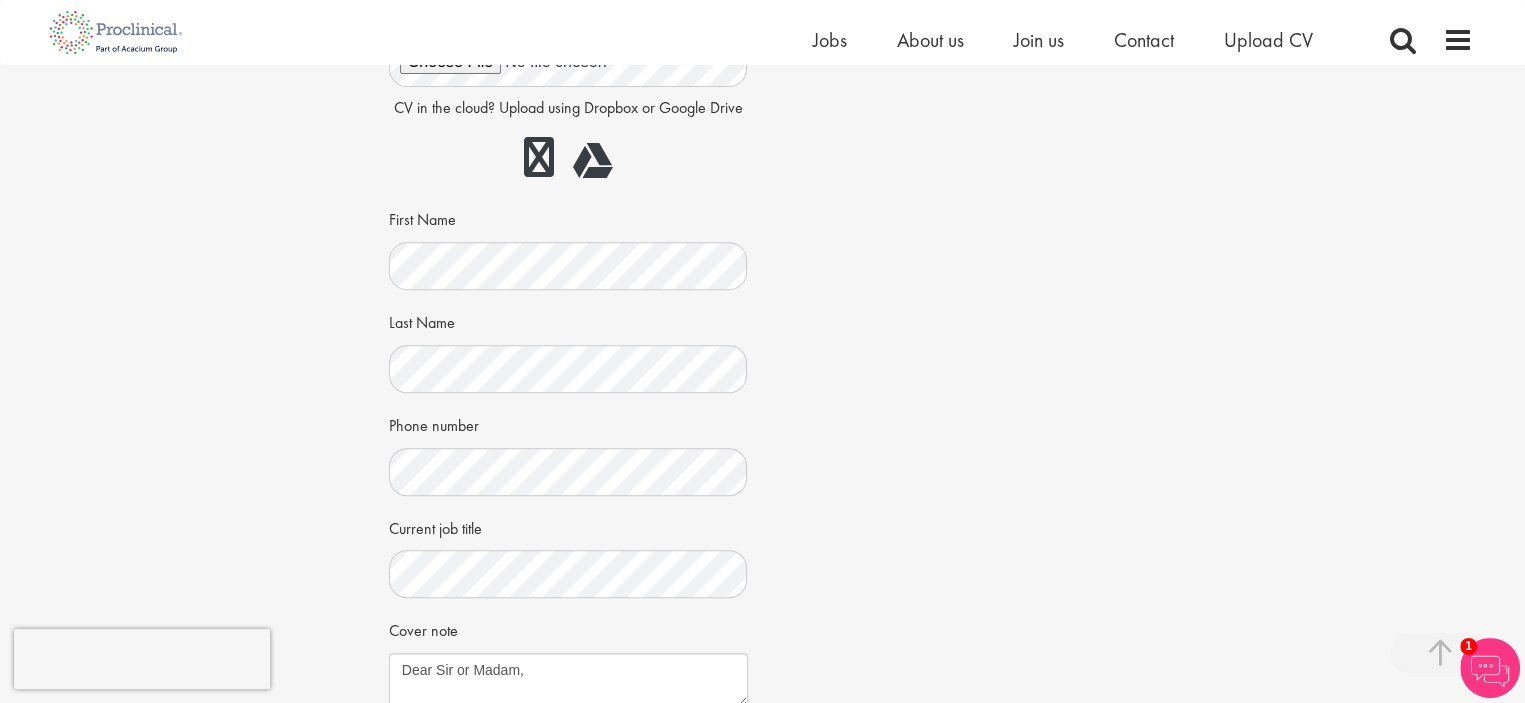 scroll, scrollTop: 514, scrollLeft: 0, axis: vertical 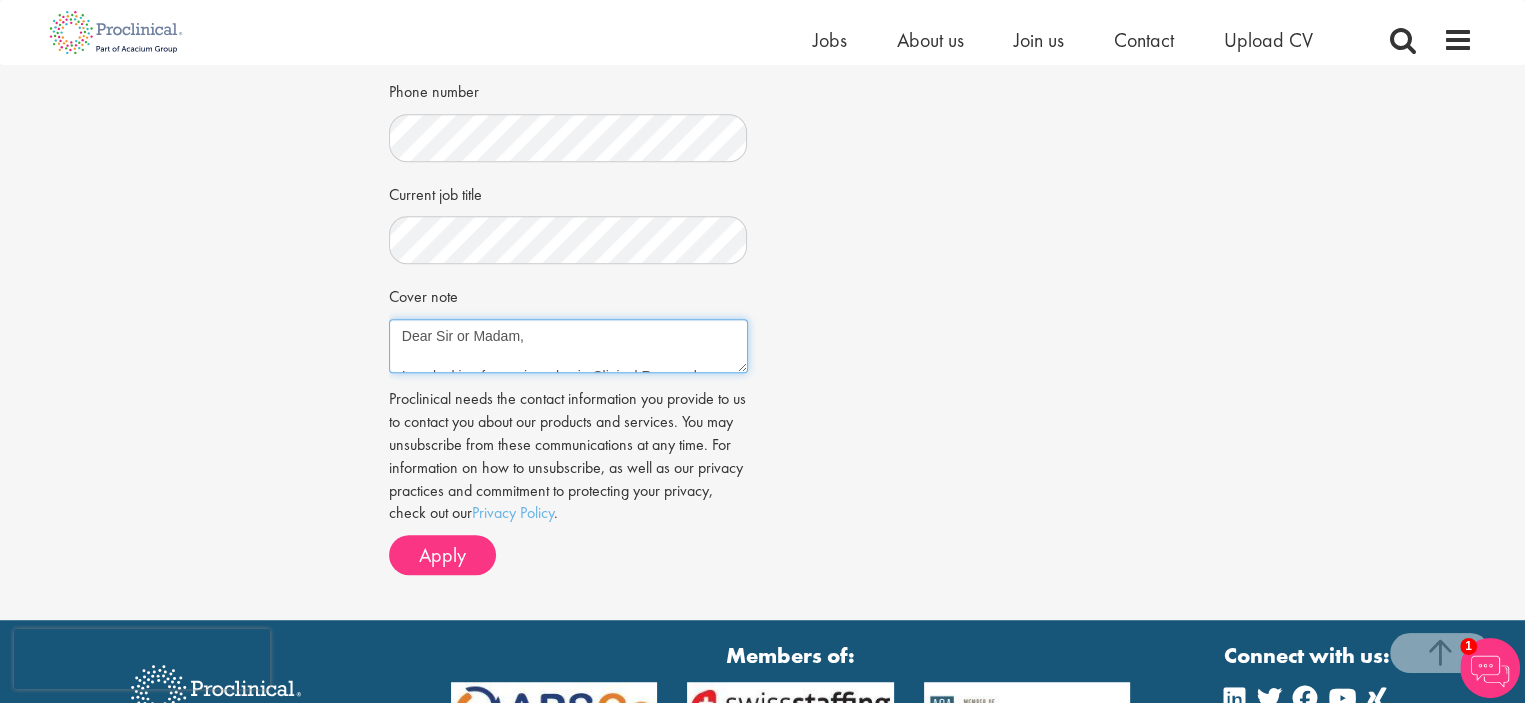 click on "Dear Sir or Madam,
I am looking for senior roles in Clinical Research. Thank you.
Kind regards
Andre Drysch" at bounding box center (568, 346) 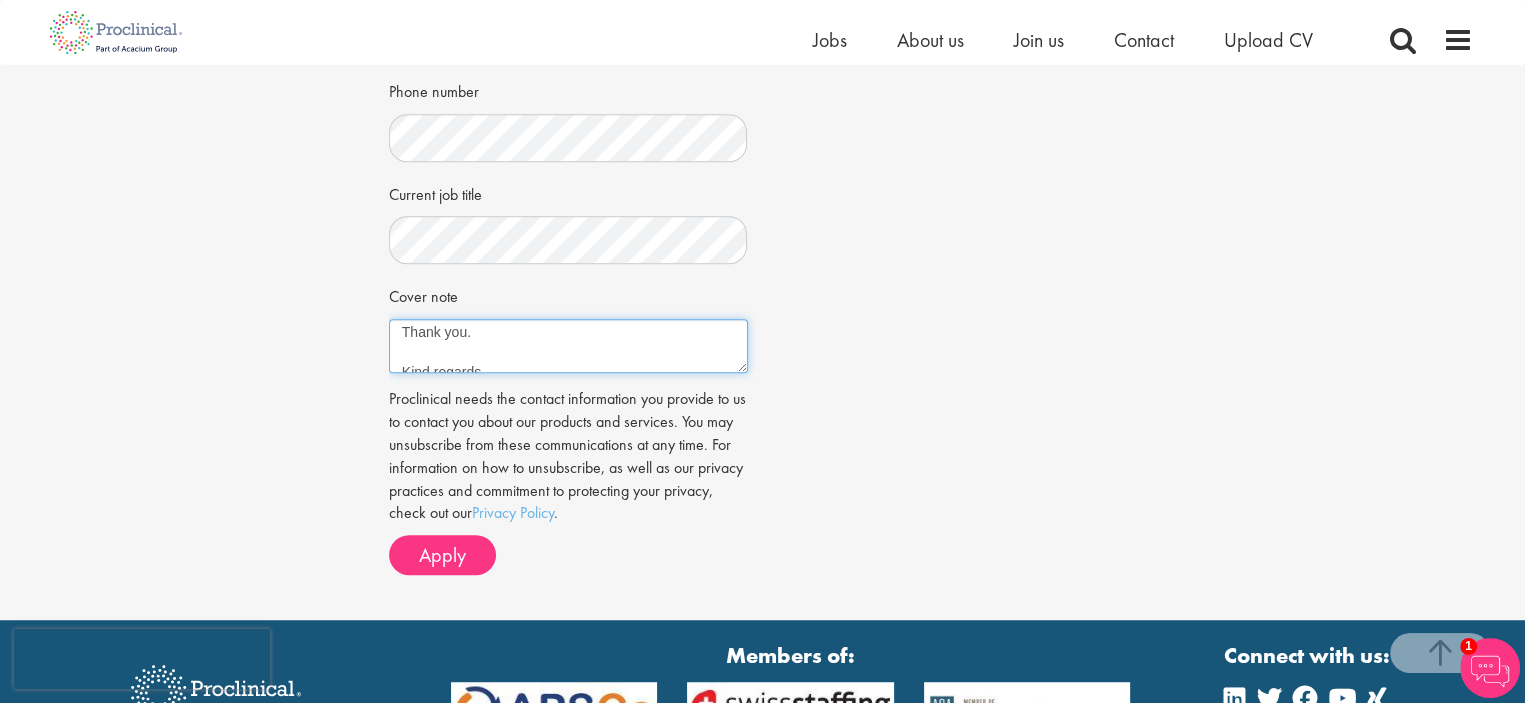 scroll, scrollTop: 120, scrollLeft: 0, axis: vertical 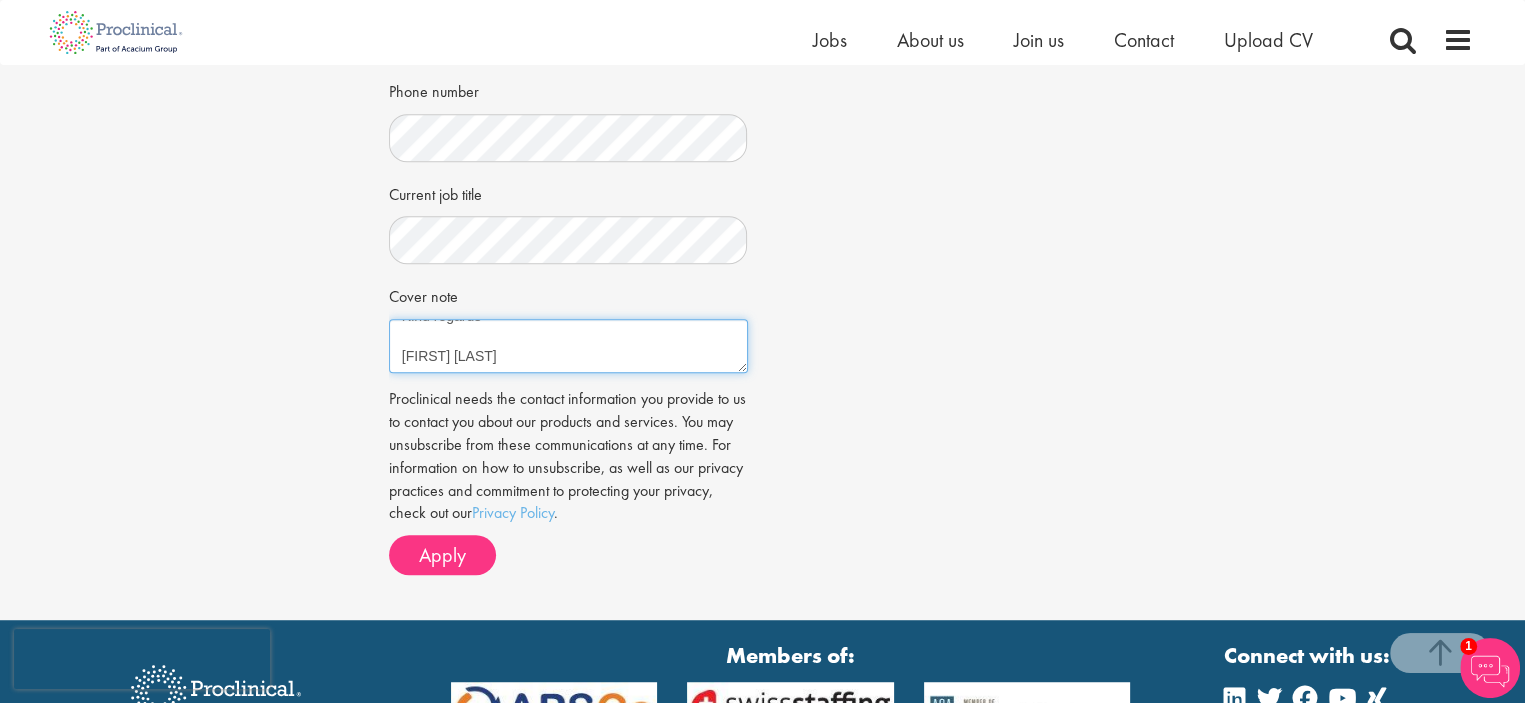 drag, startPoint x: 561, startPoint y: 332, endPoint x: 577, endPoint y: 359, distance: 31.38471 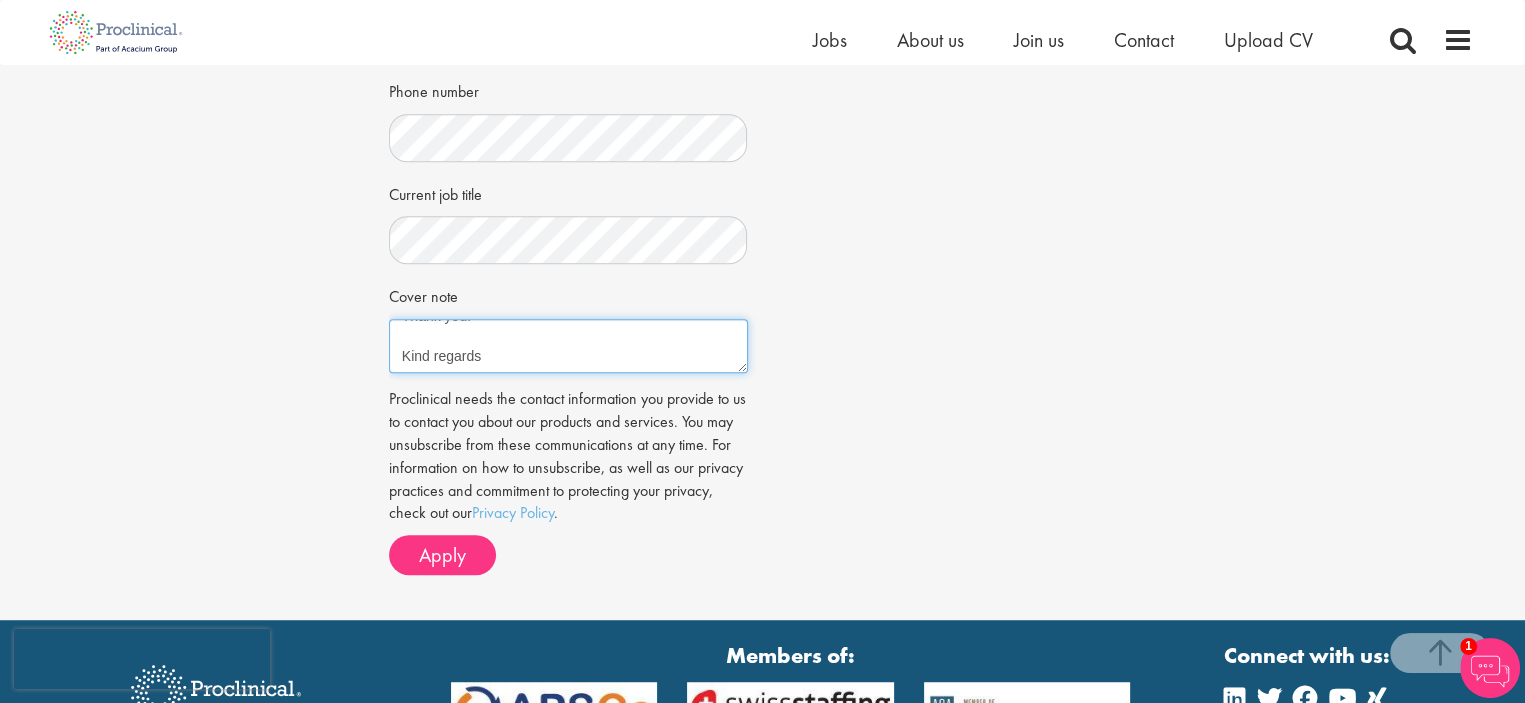 scroll, scrollTop: 31, scrollLeft: 0, axis: vertical 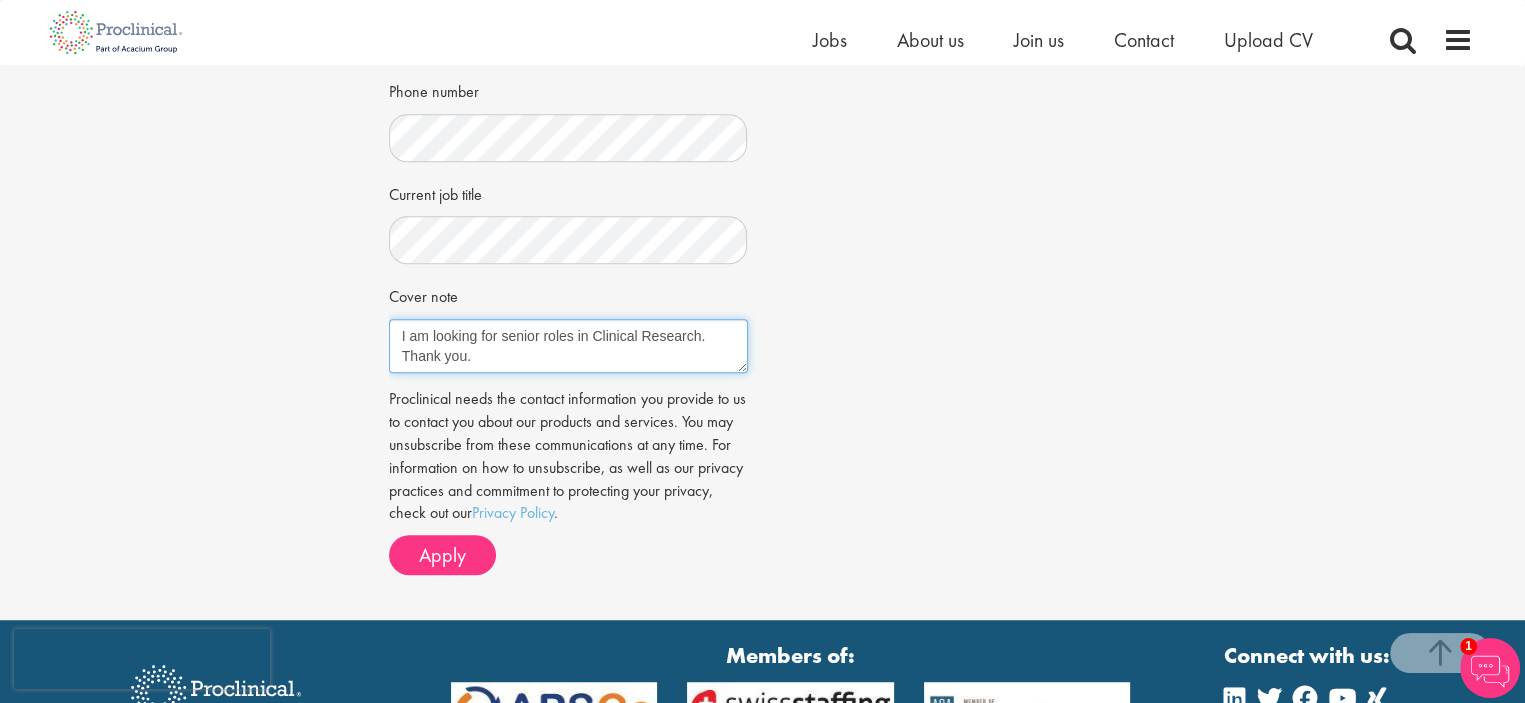 click on "Dear Sir or Madam,
I am looking for senior roles in Clinical Research. Thank you.
Kind regards
Andre Drysch" at bounding box center (568, 346) 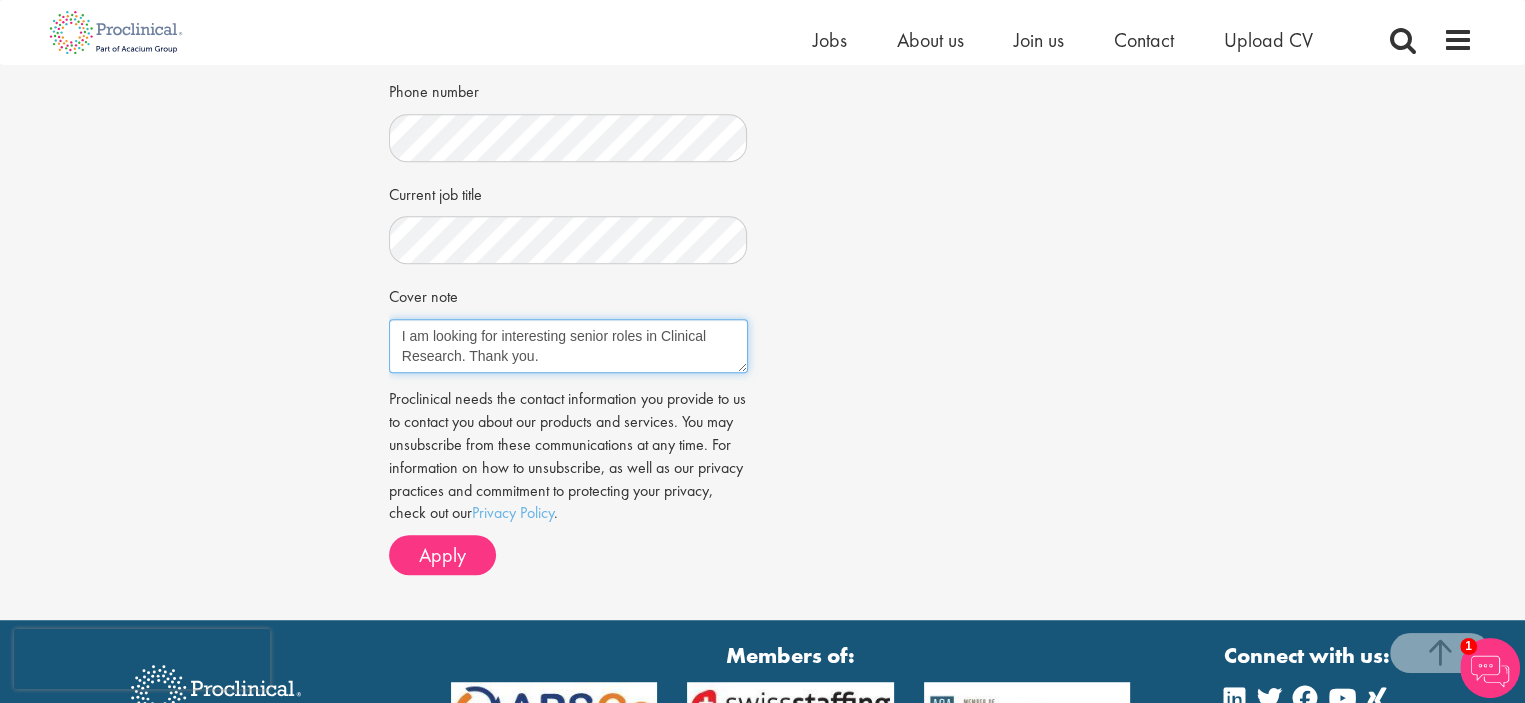 click on "Dear Sir or Madam,
I am looking for senior roles in Clinical Research. Thank you.
Kind regards
Andre Drysch" at bounding box center (568, 346) 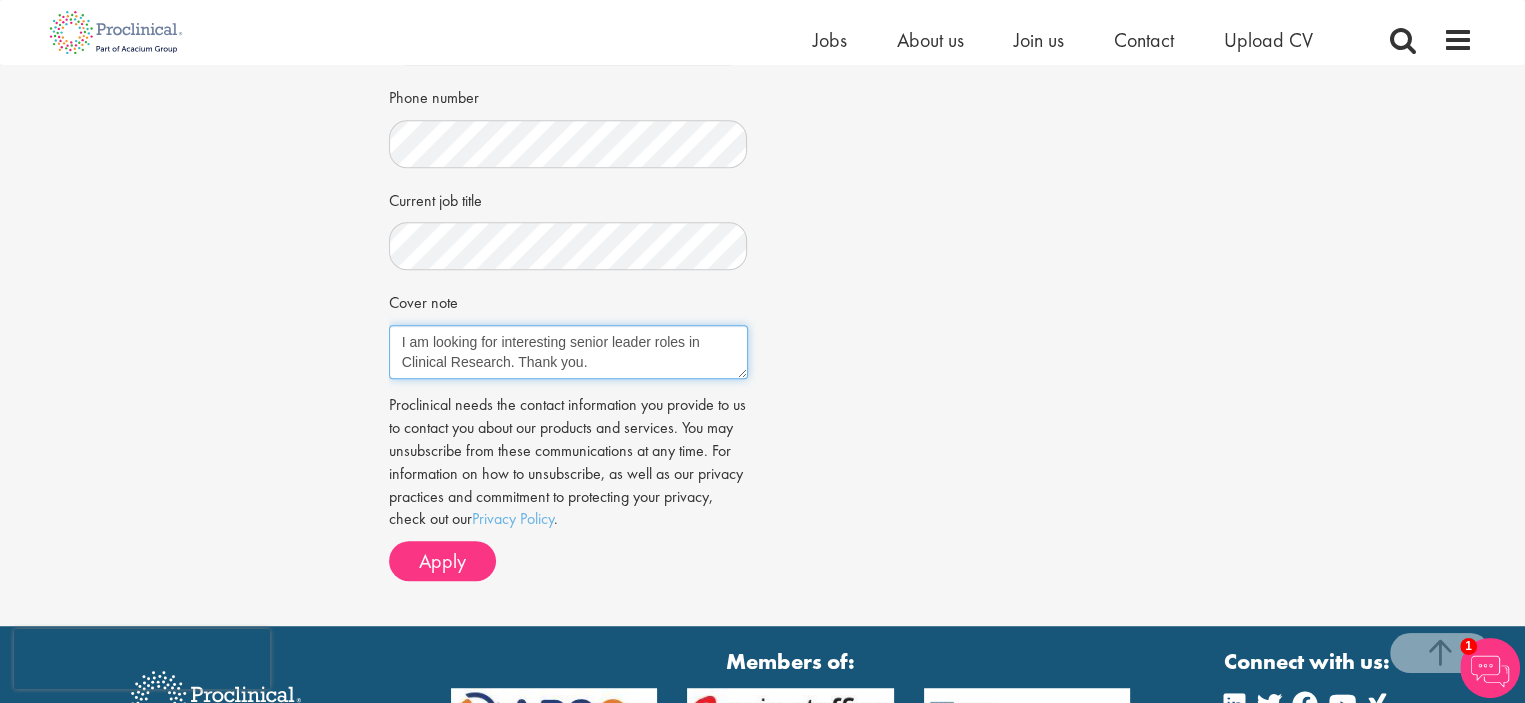 scroll, scrollTop: 1014, scrollLeft: 0, axis: vertical 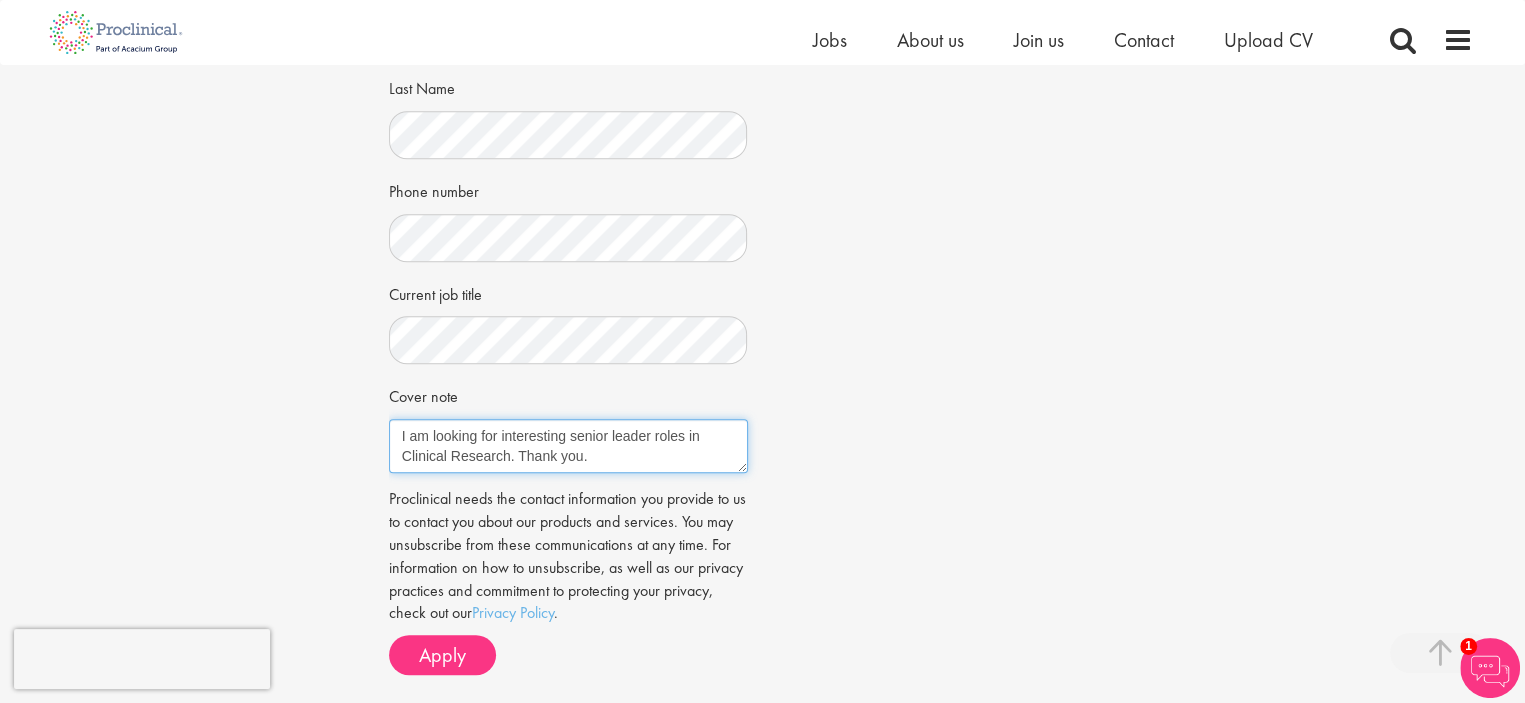 click on "Dear Sir or Madam,
I am looking for senior roles in Clinical Research. Thank you.
Kind regards
Andre Drysch" at bounding box center (568, 446) 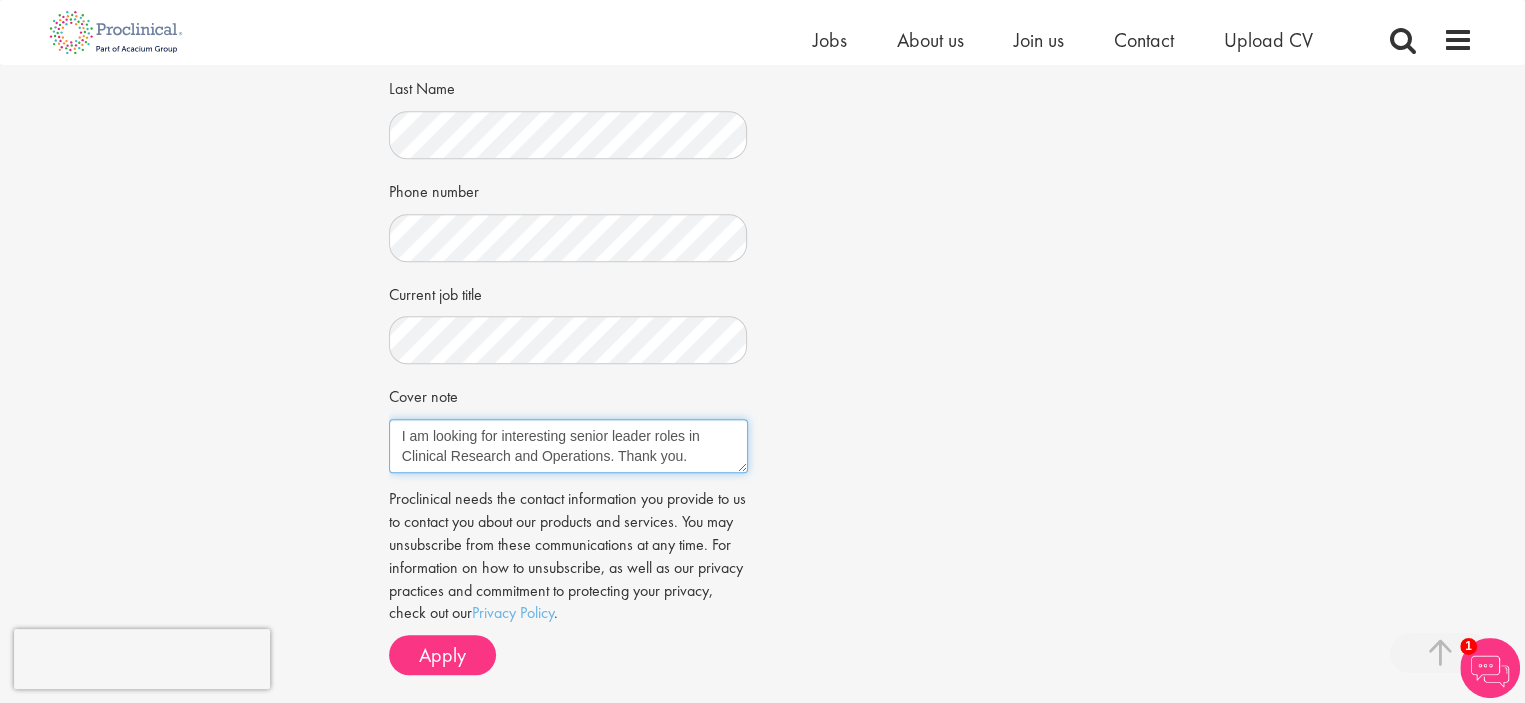 drag, startPoint x: 696, startPoint y: 448, endPoint x: 620, endPoint y: 444, distance: 76.105194 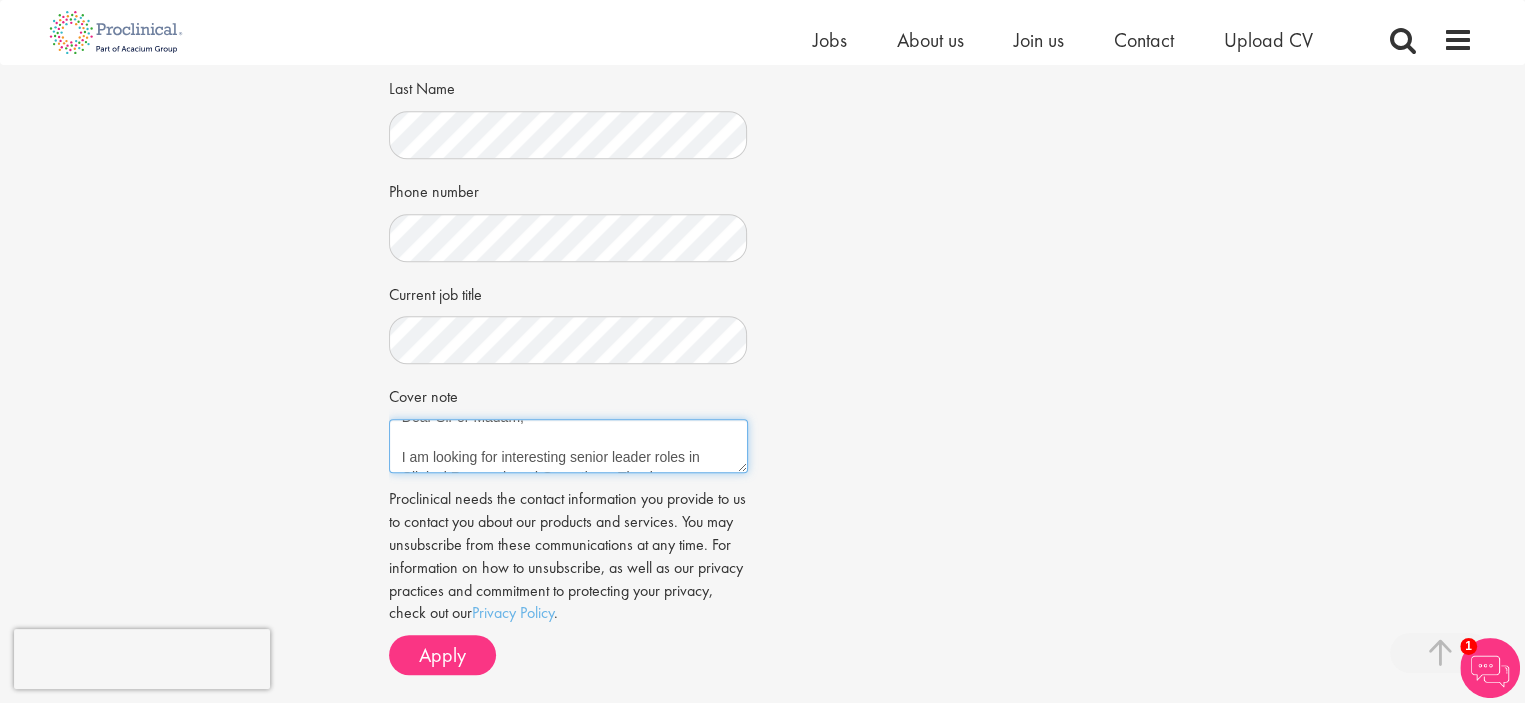 scroll, scrollTop: 0, scrollLeft: 0, axis: both 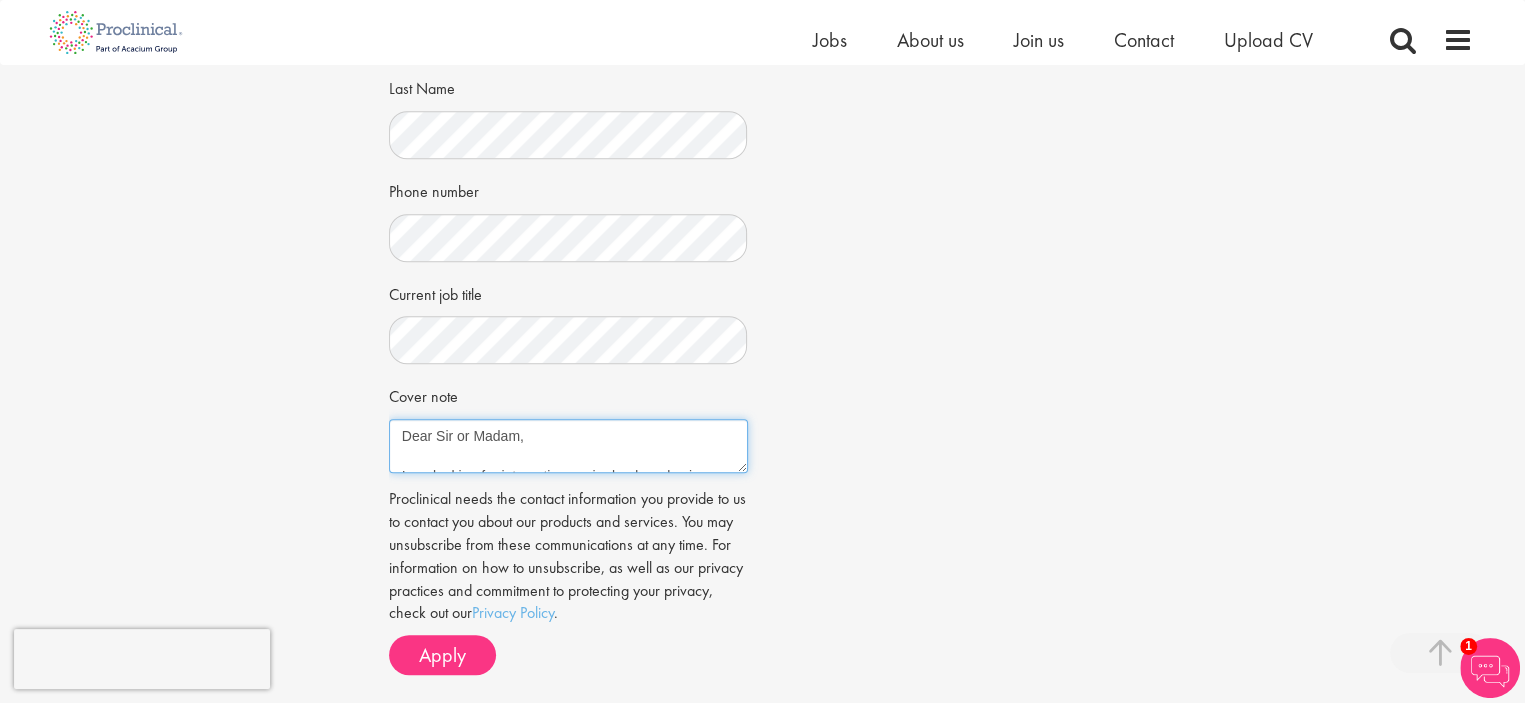 drag, startPoint x: 436, startPoint y: 421, endPoint x: 514, endPoint y: 423, distance: 78.025635 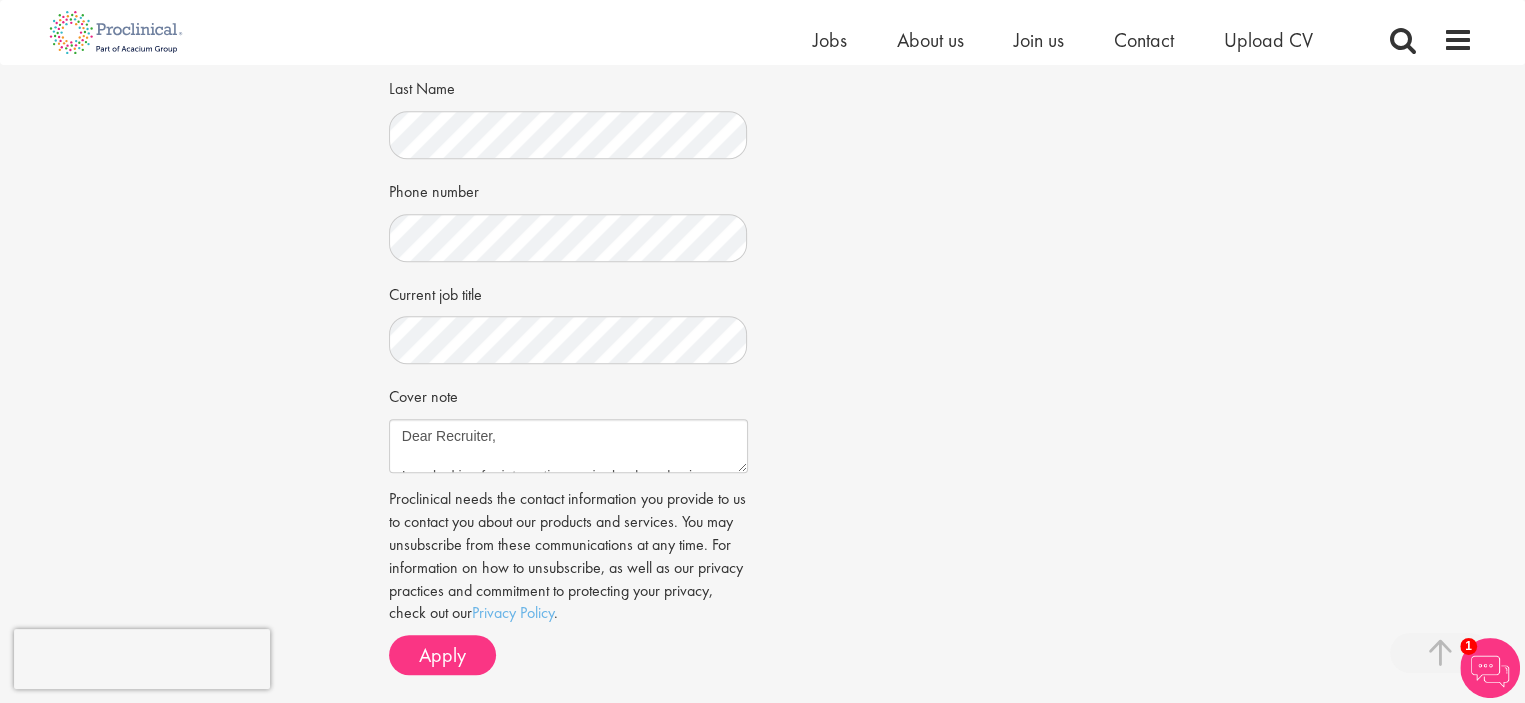 click on "Job information
Clinical Operations Lead
Location:
Basel, Switzerland
Salary:
Highly Competitive
Reference:
66219
." at bounding box center (763, -77) 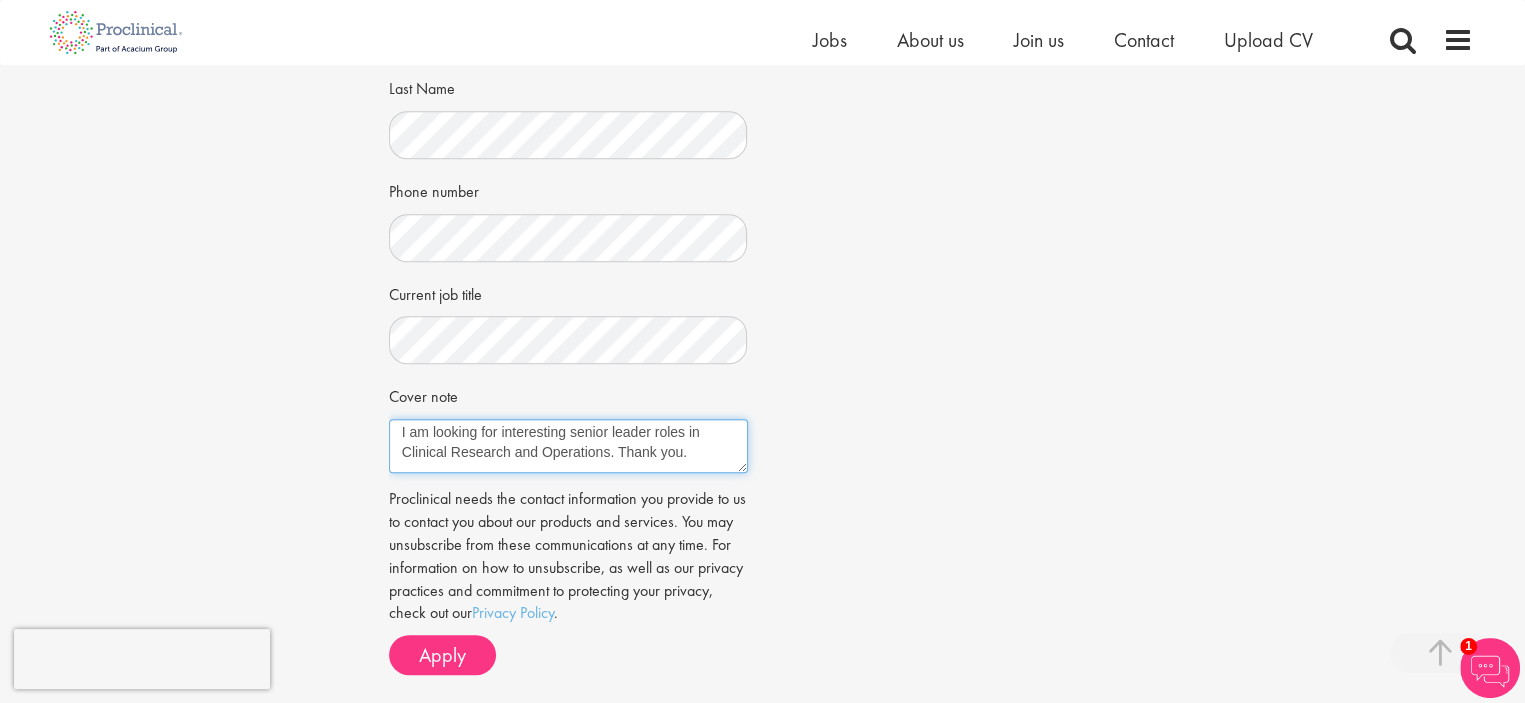 scroll, scrollTop: 120, scrollLeft: 0, axis: vertical 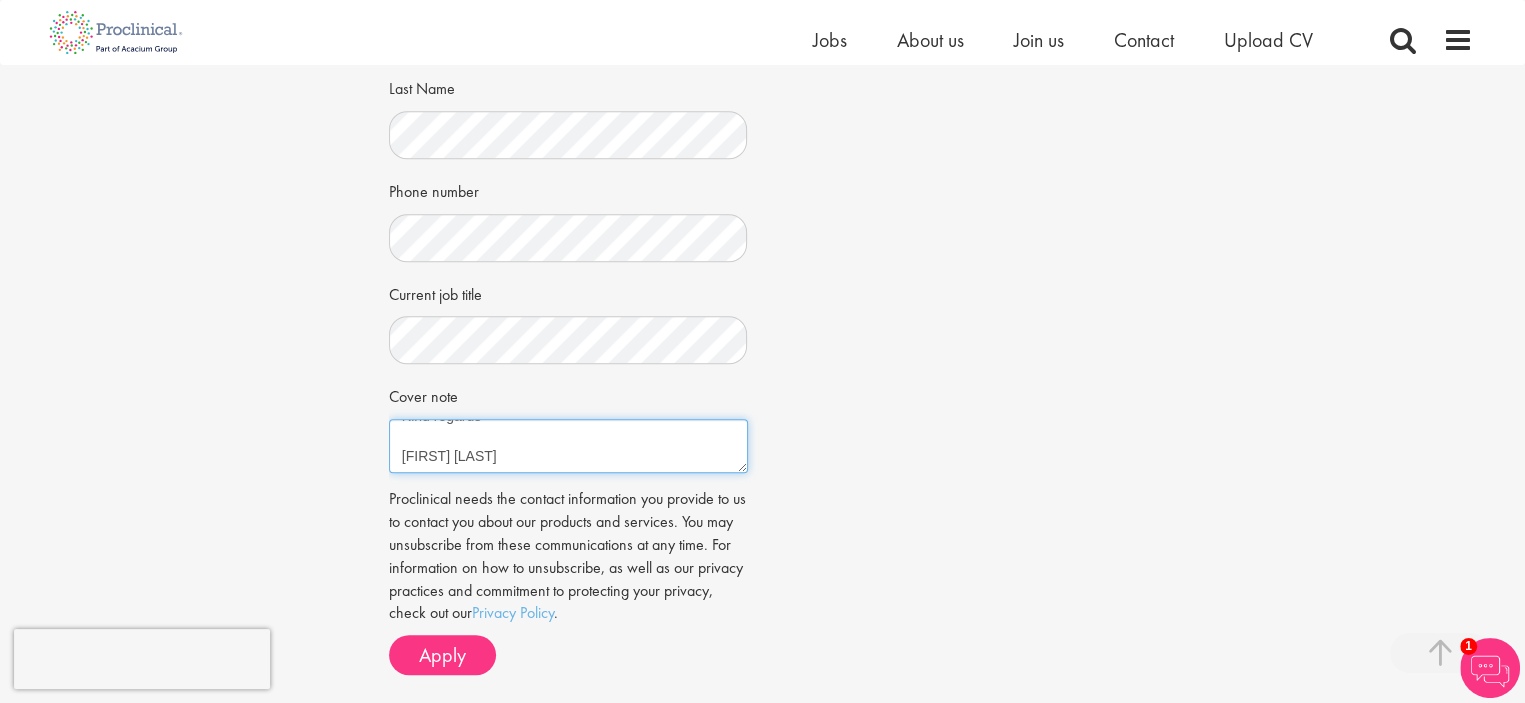 drag, startPoint x: 401, startPoint y: 424, endPoint x: 578, endPoint y: 458, distance: 180.23596 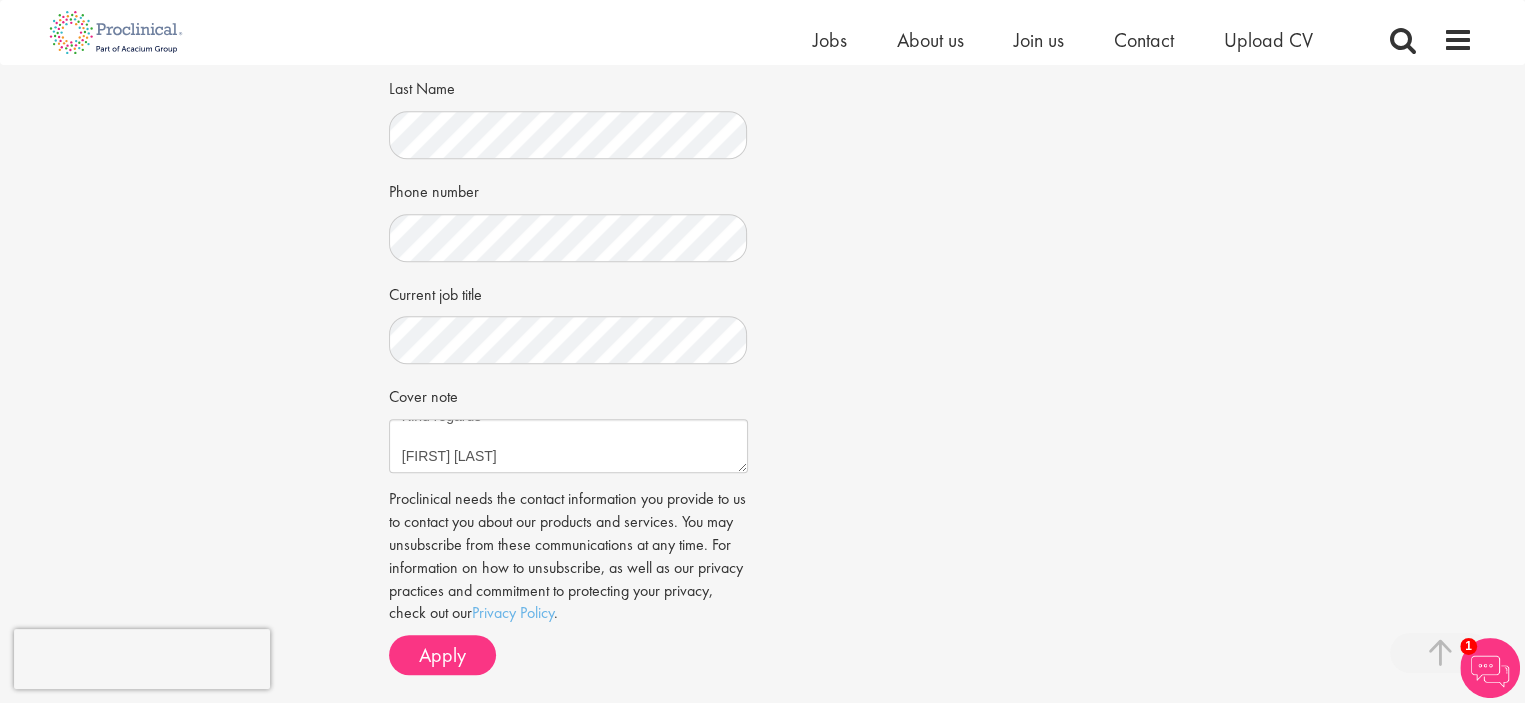 click on "Apply
Job information
Clinical Operations Lead
Location:
Basel, Switzerland
Salary:
Highly Competitive
Reference:
66219
." at bounding box center (762, -115) 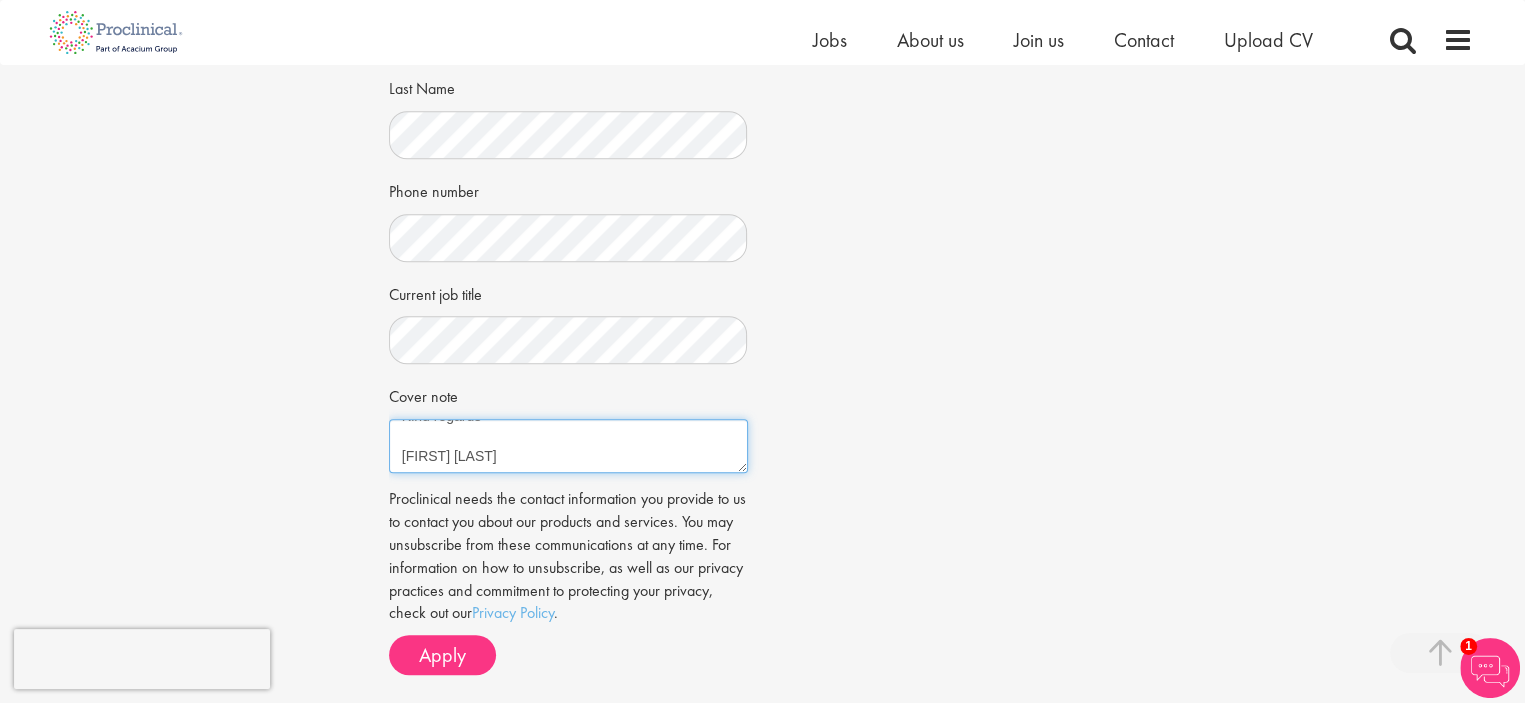 click on "Dear Sir or Madam,
I am looking for senior roles in Clinical Research. Thank you.
Kind regards
Andre Drysch" at bounding box center [568, 446] 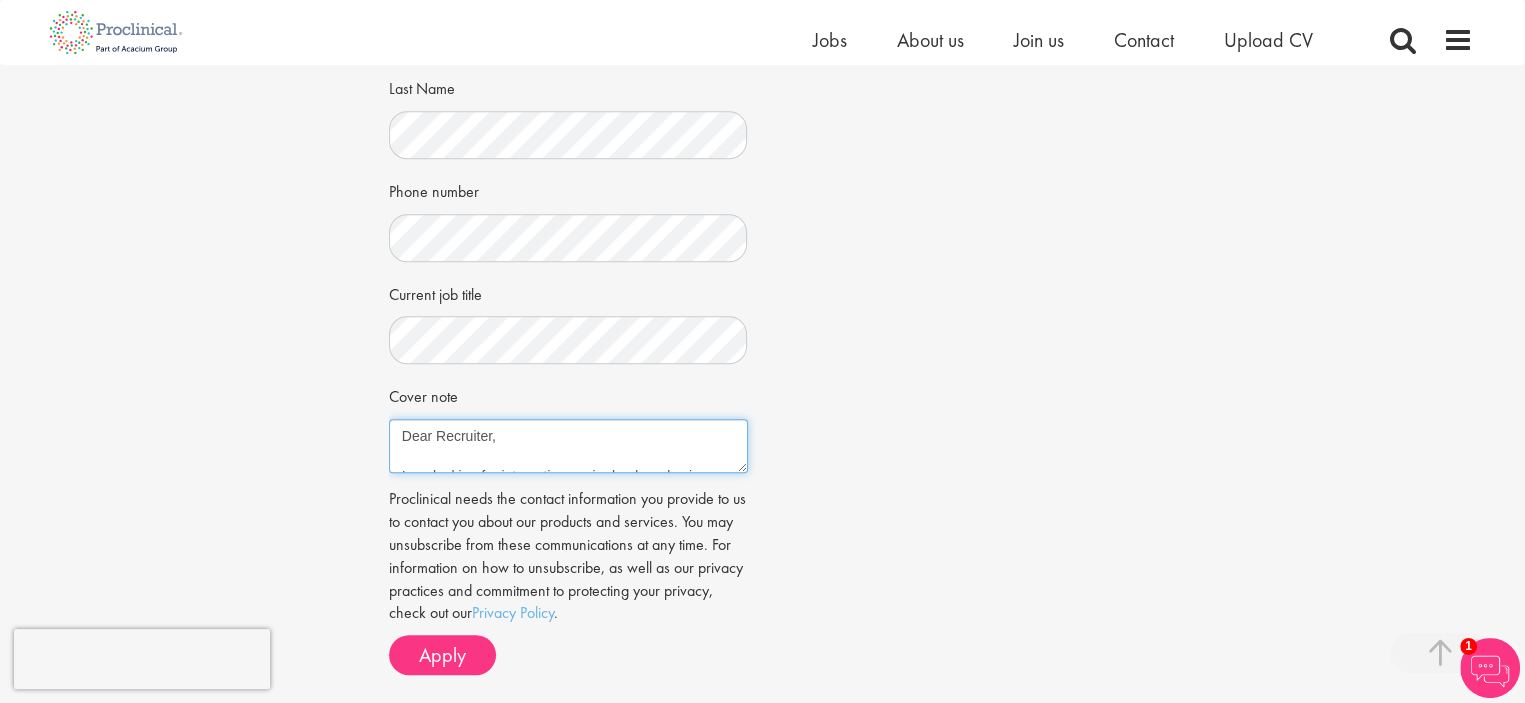 click on "Choose an existing CV
CV_Andre DRYSCH_English_20200225_final.pdf" at bounding box center (568, -165) 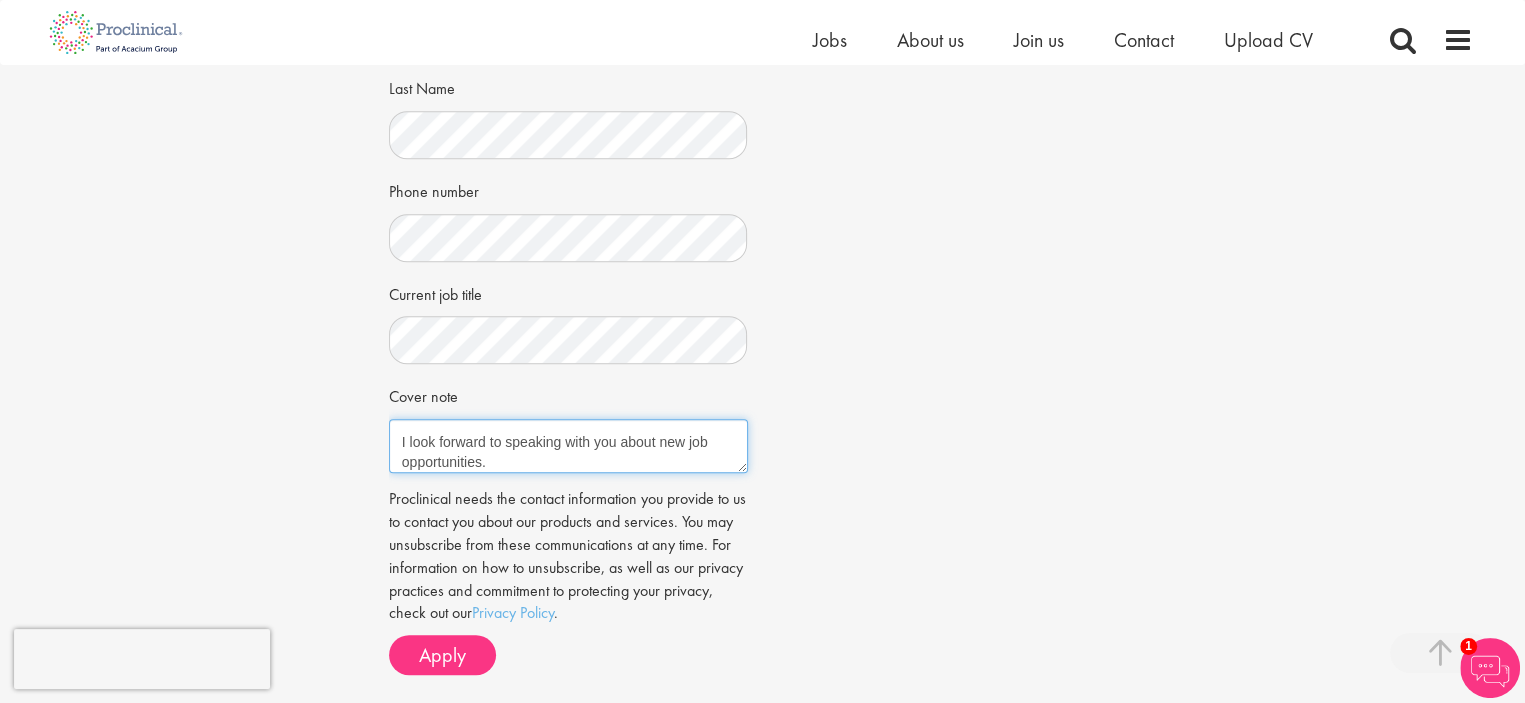 scroll, scrollTop: 0, scrollLeft: 0, axis: both 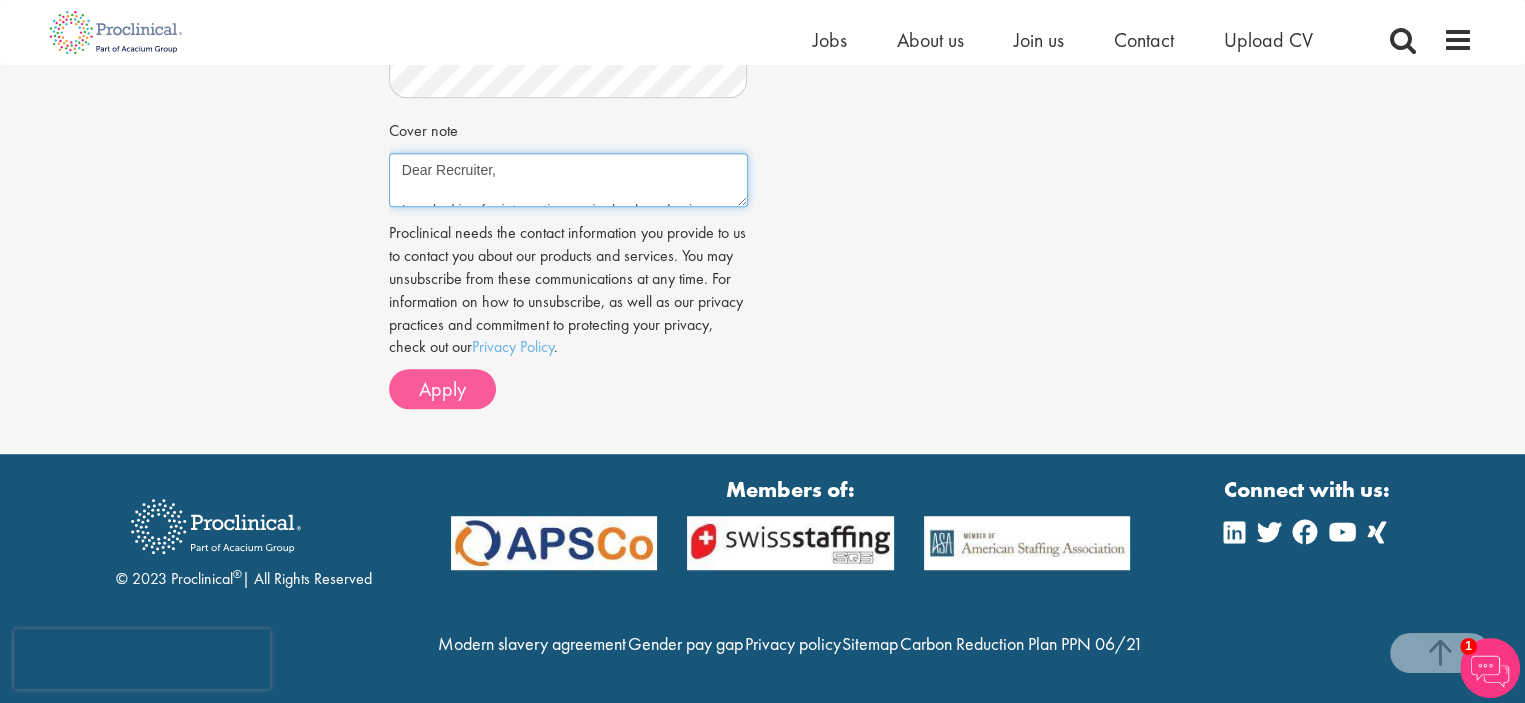 type on "Dear Recruiter,
I am looking for interesting senior leader roles in clinical research and operations.
I look forward to speaking with you about new job opportunities.
With kind regards,
Andre Drysch" 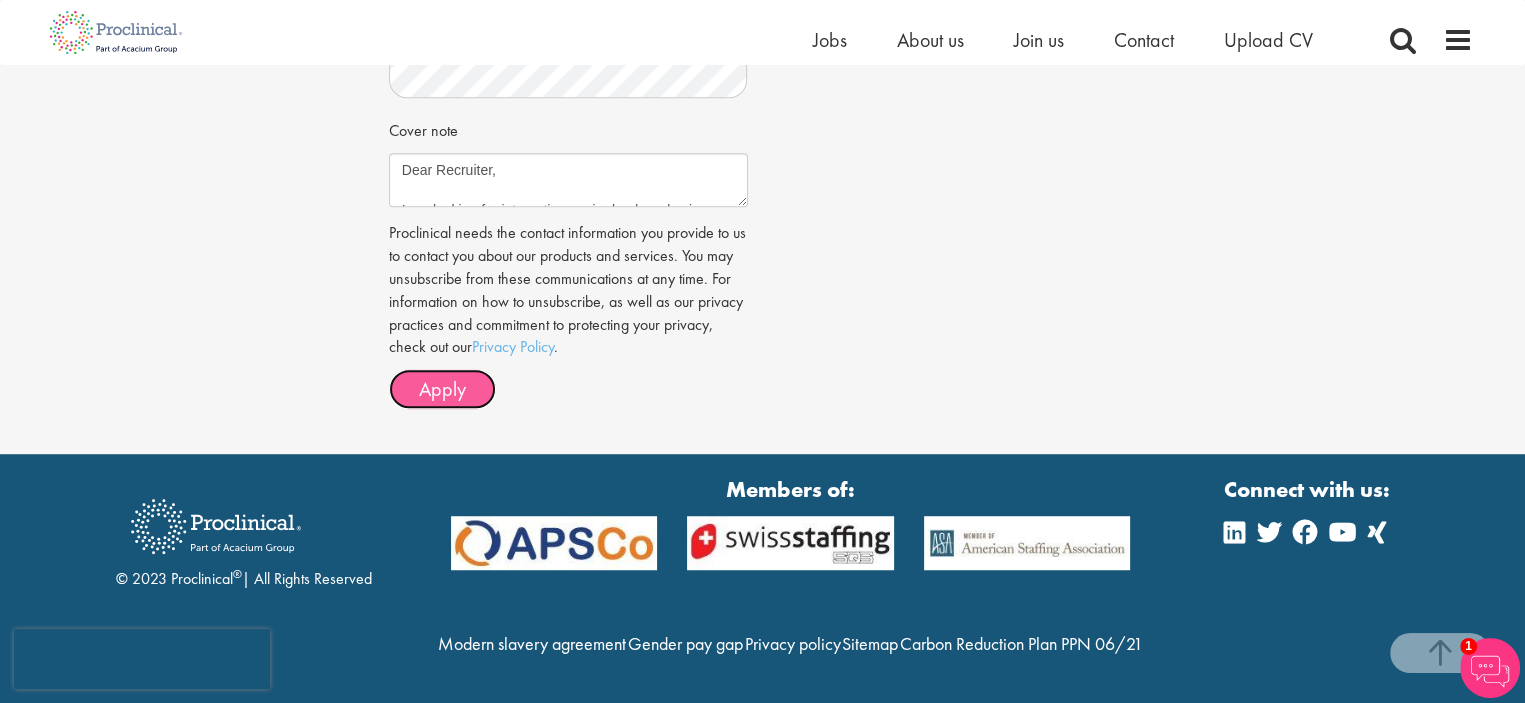 click on "Apply" at bounding box center [442, 389] 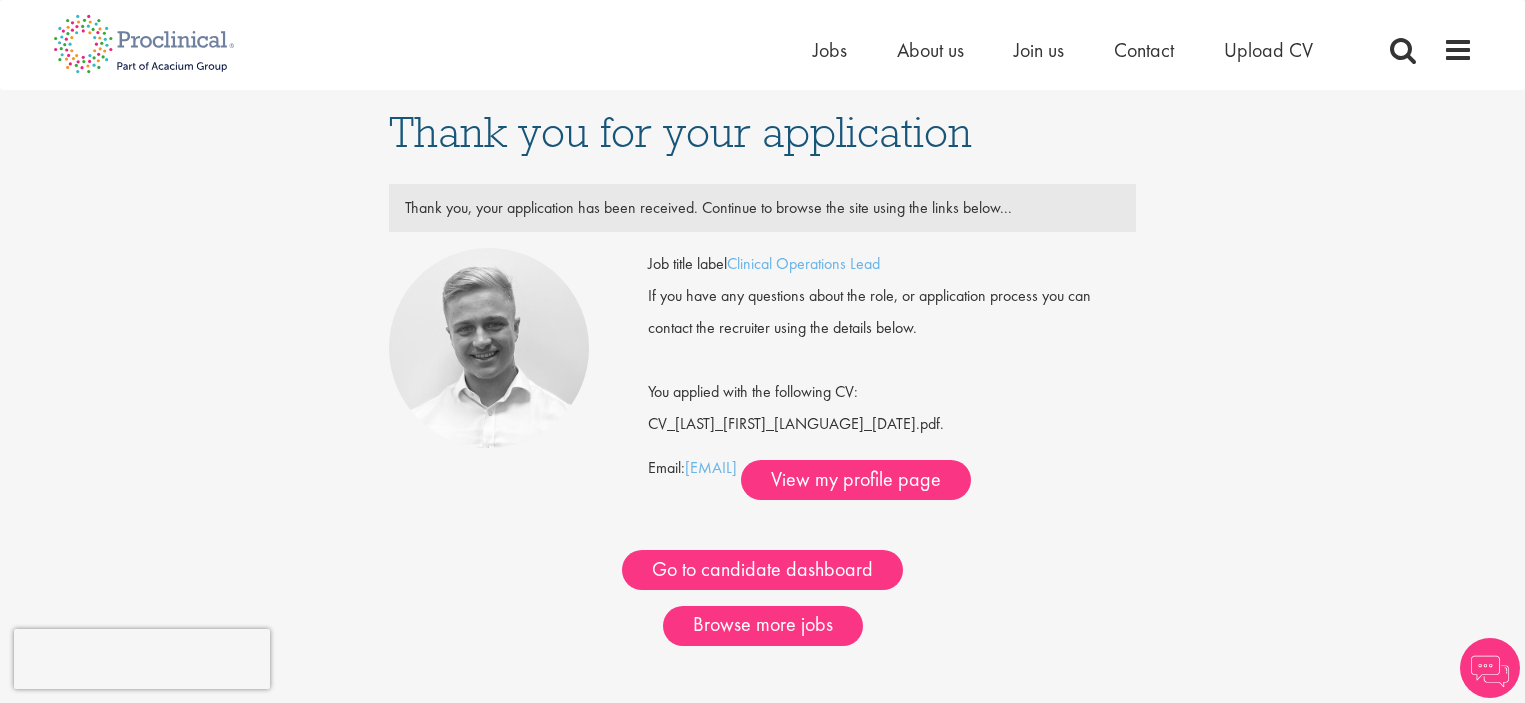scroll, scrollTop: 0, scrollLeft: 0, axis: both 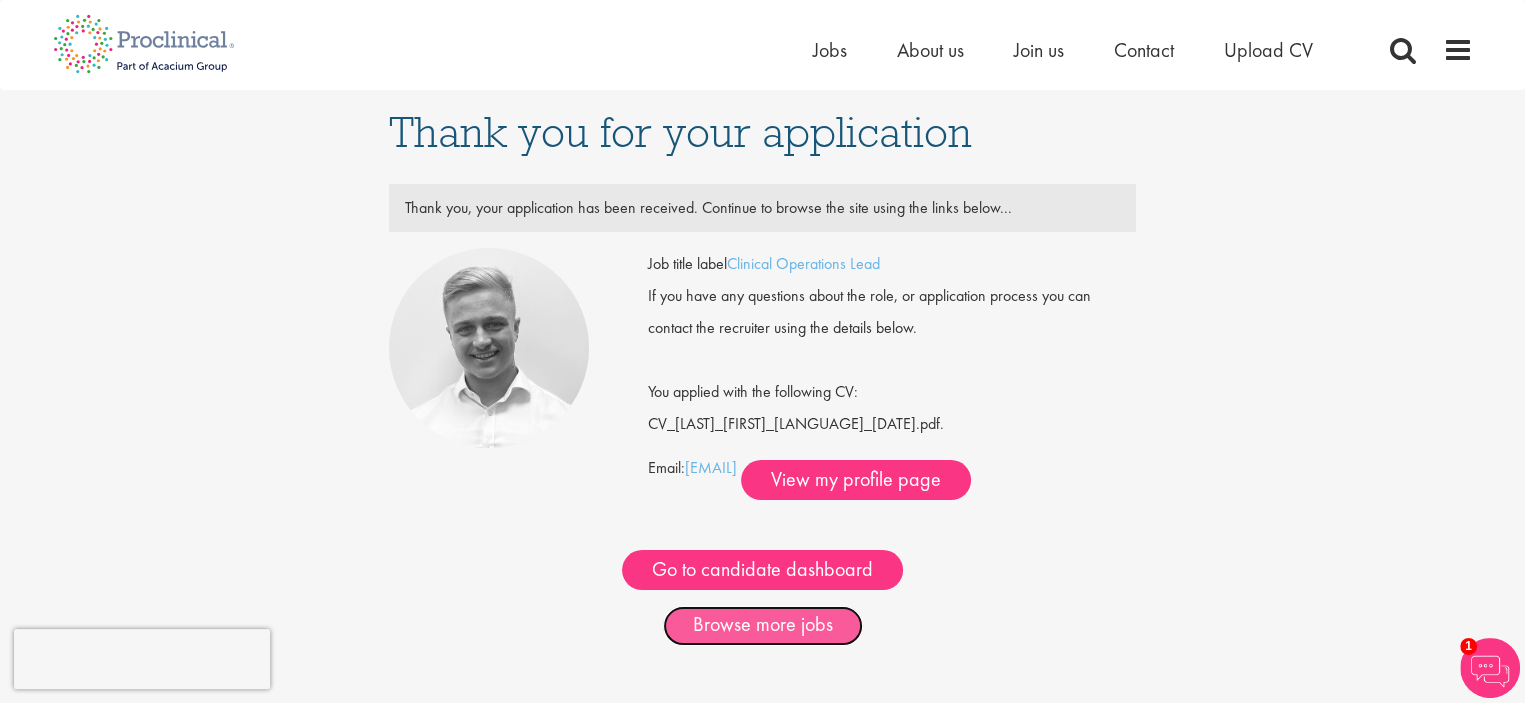 click on "Browse more jobs" at bounding box center [763, 626] 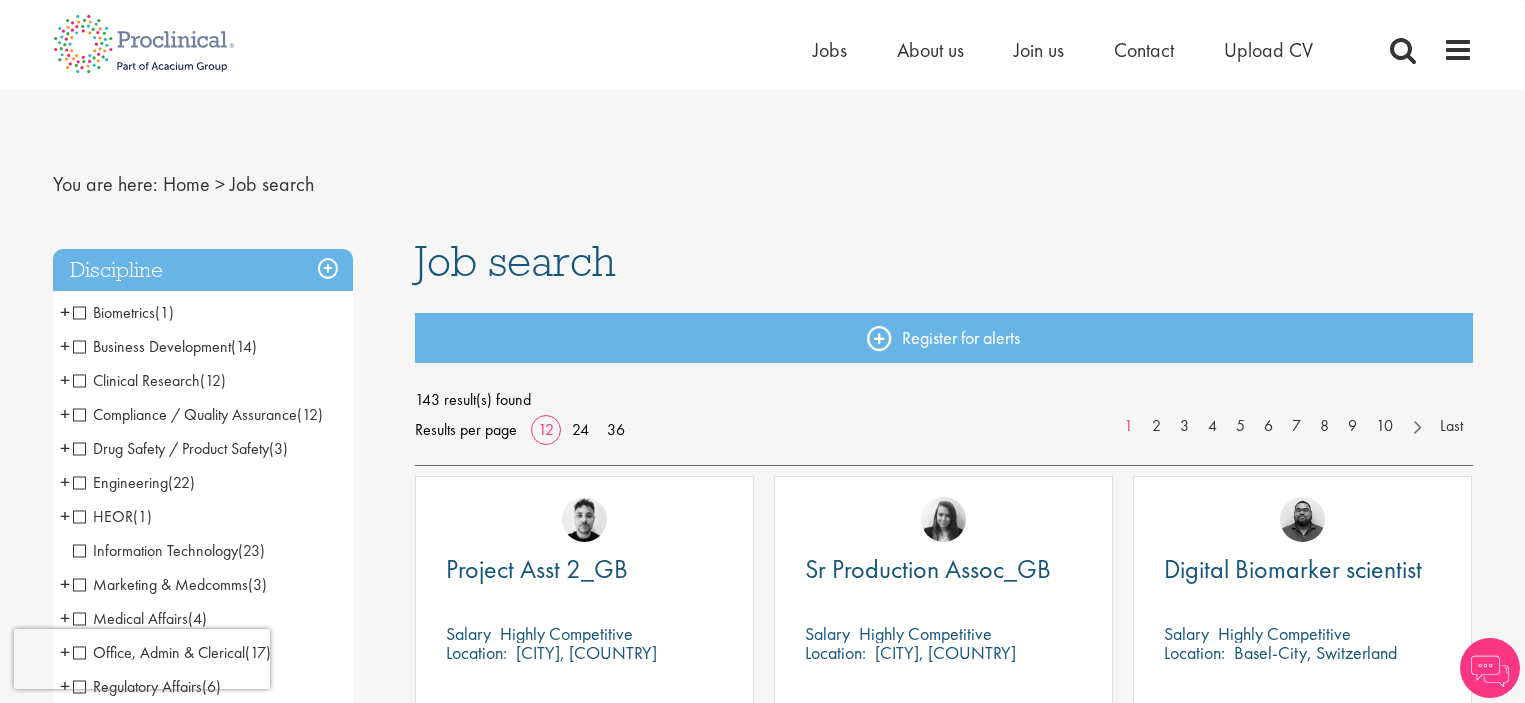 scroll, scrollTop: 0, scrollLeft: 0, axis: both 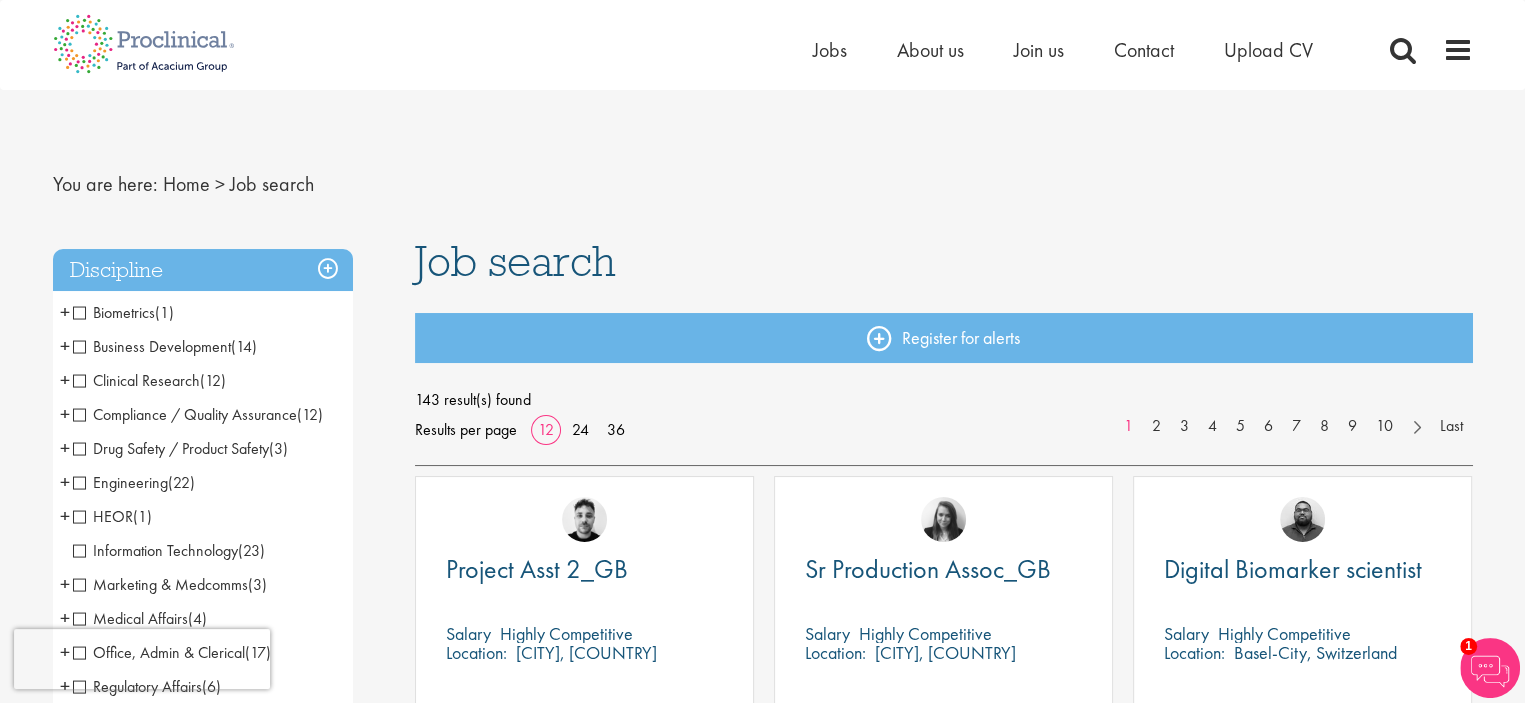 click on "Job search" at bounding box center (515, 261) 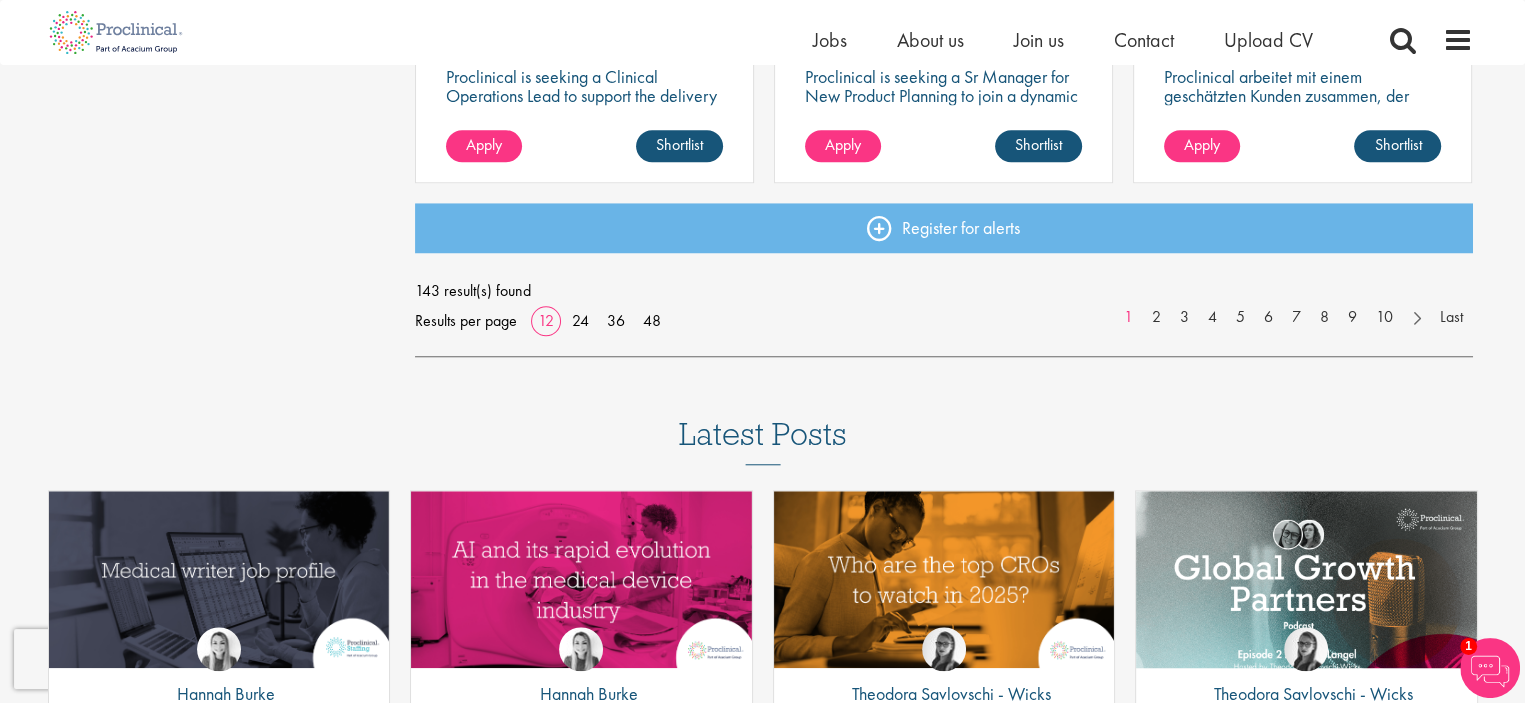 scroll, scrollTop: 0, scrollLeft: 0, axis: both 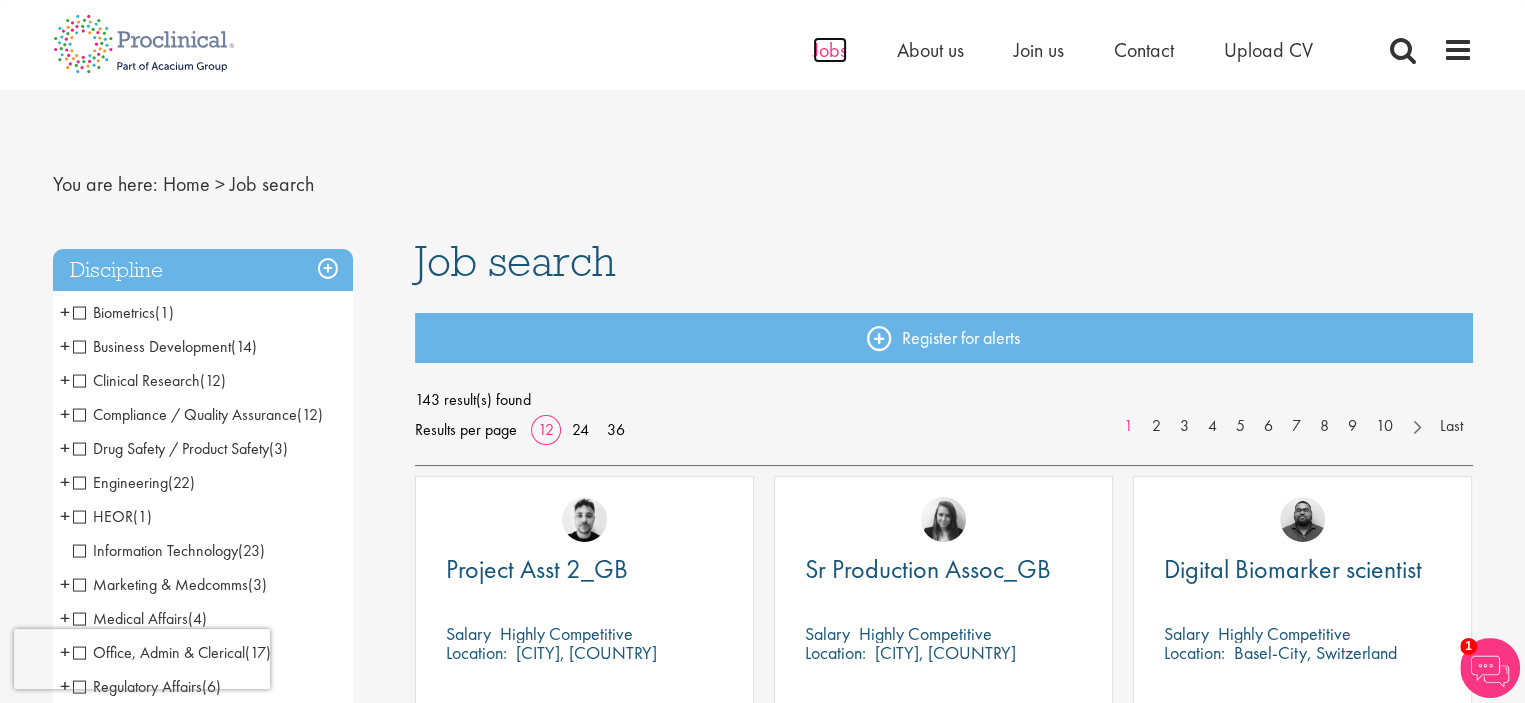 click on "Jobs" at bounding box center (830, 50) 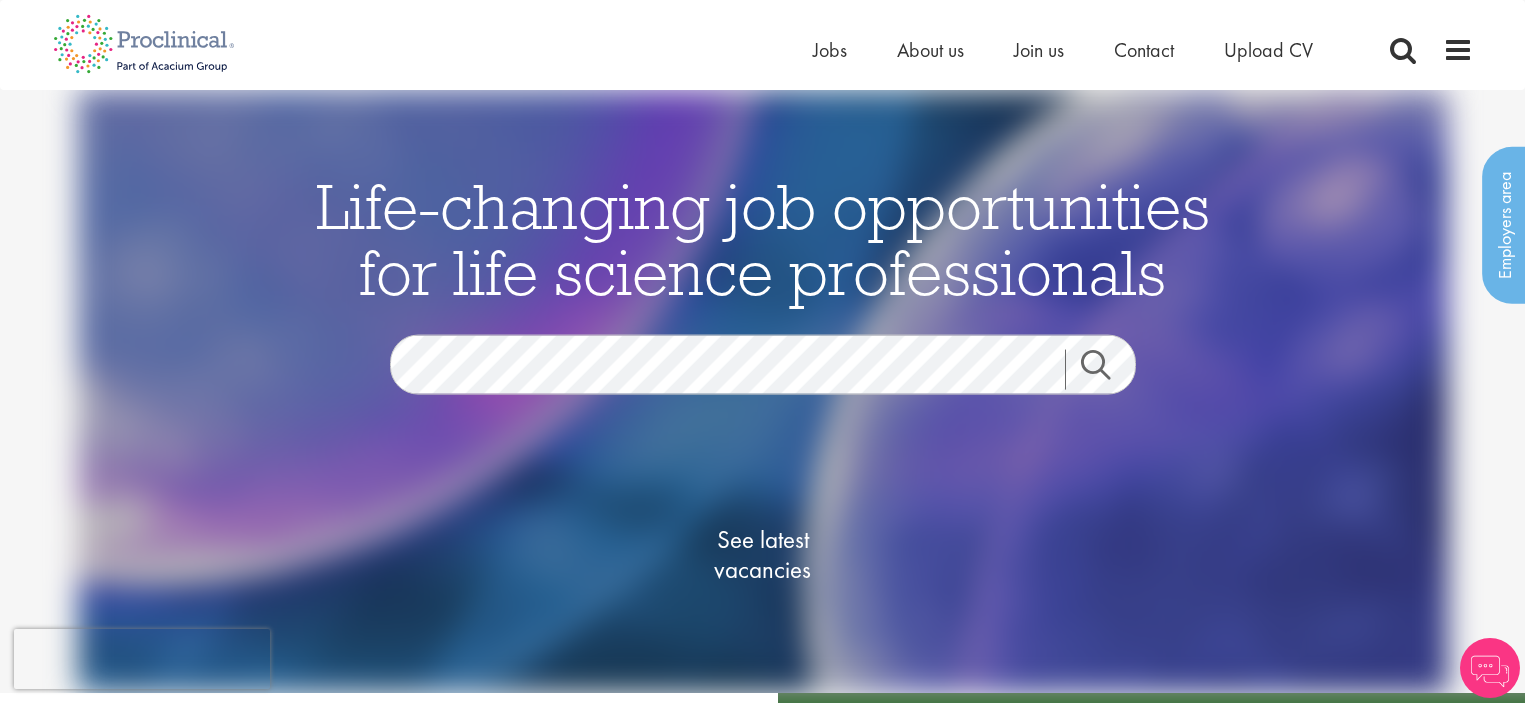 scroll, scrollTop: 0, scrollLeft: 0, axis: both 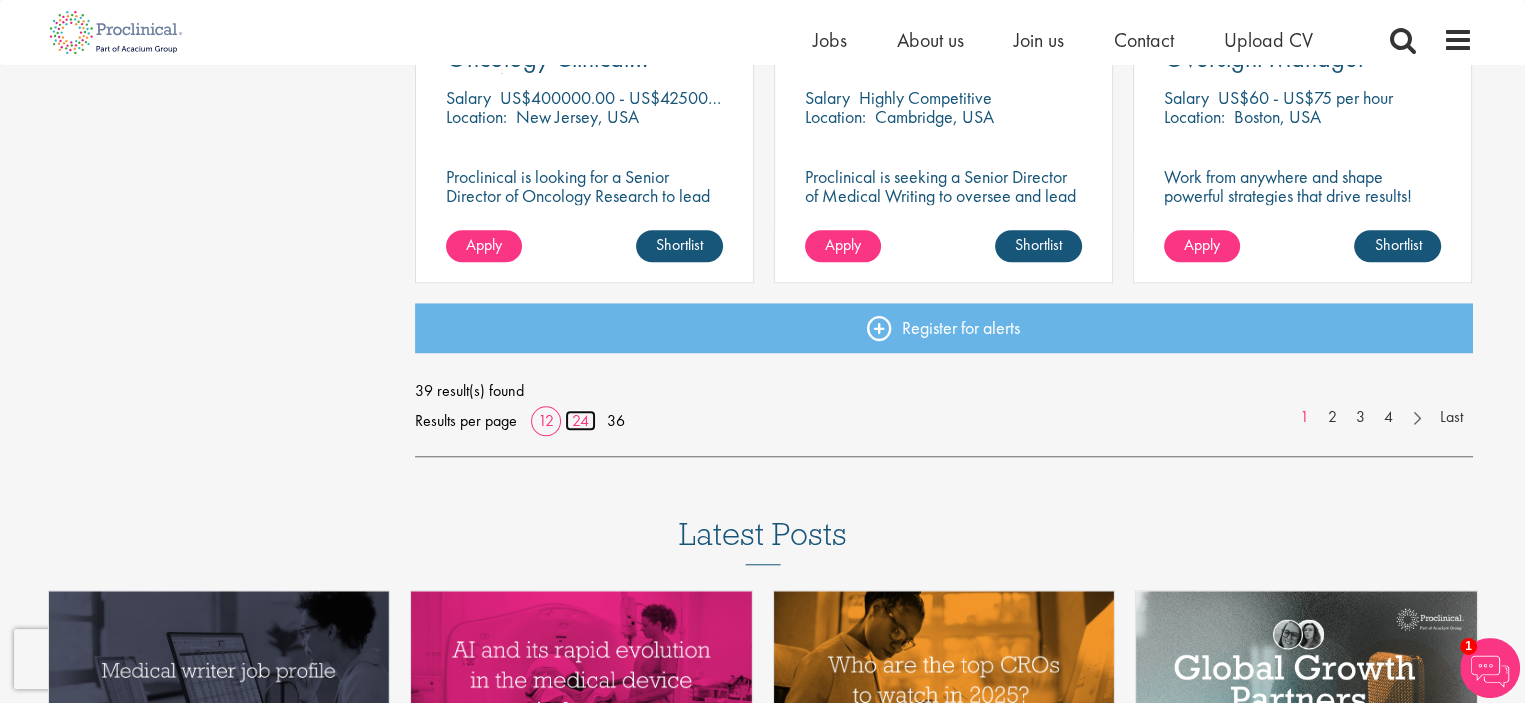 click on "24" at bounding box center [580, 420] 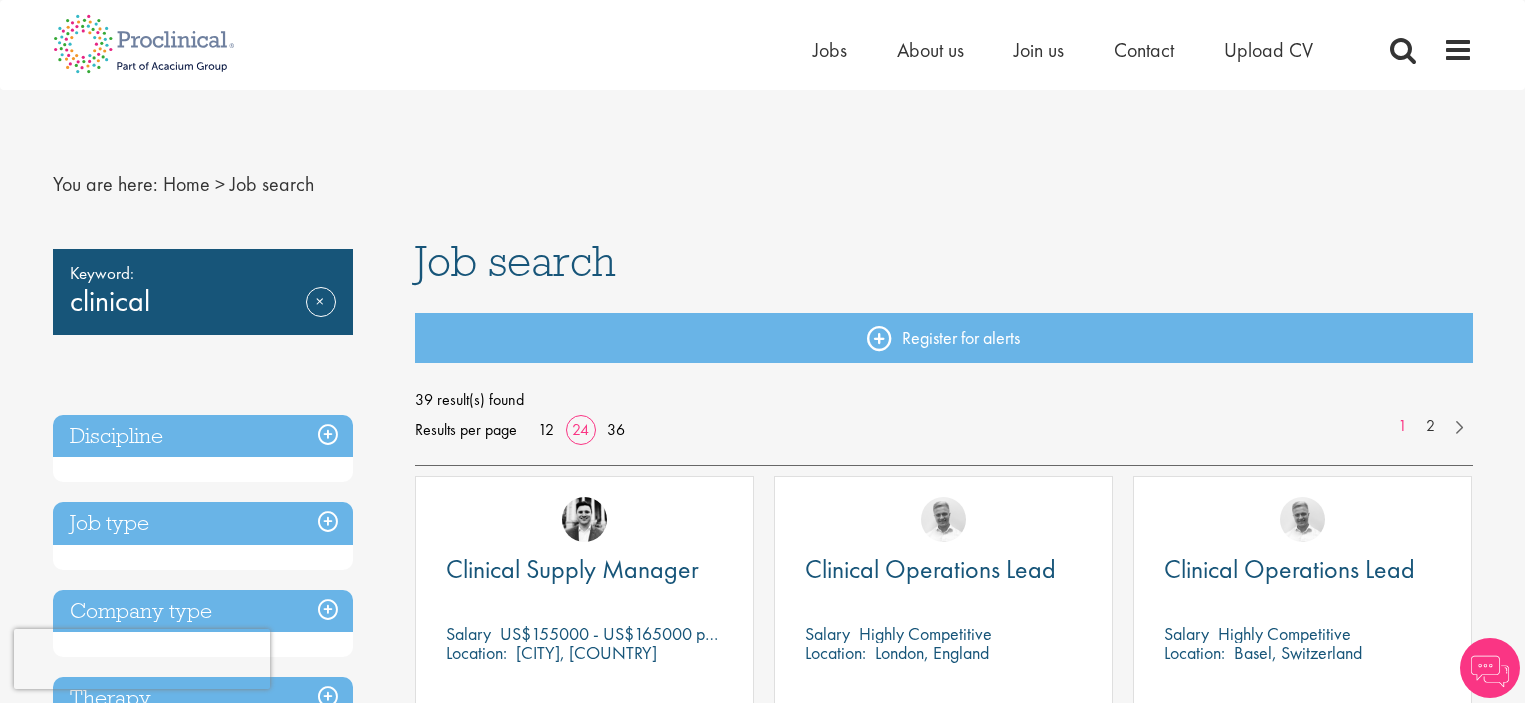 scroll, scrollTop: 0, scrollLeft: 0, axis: both 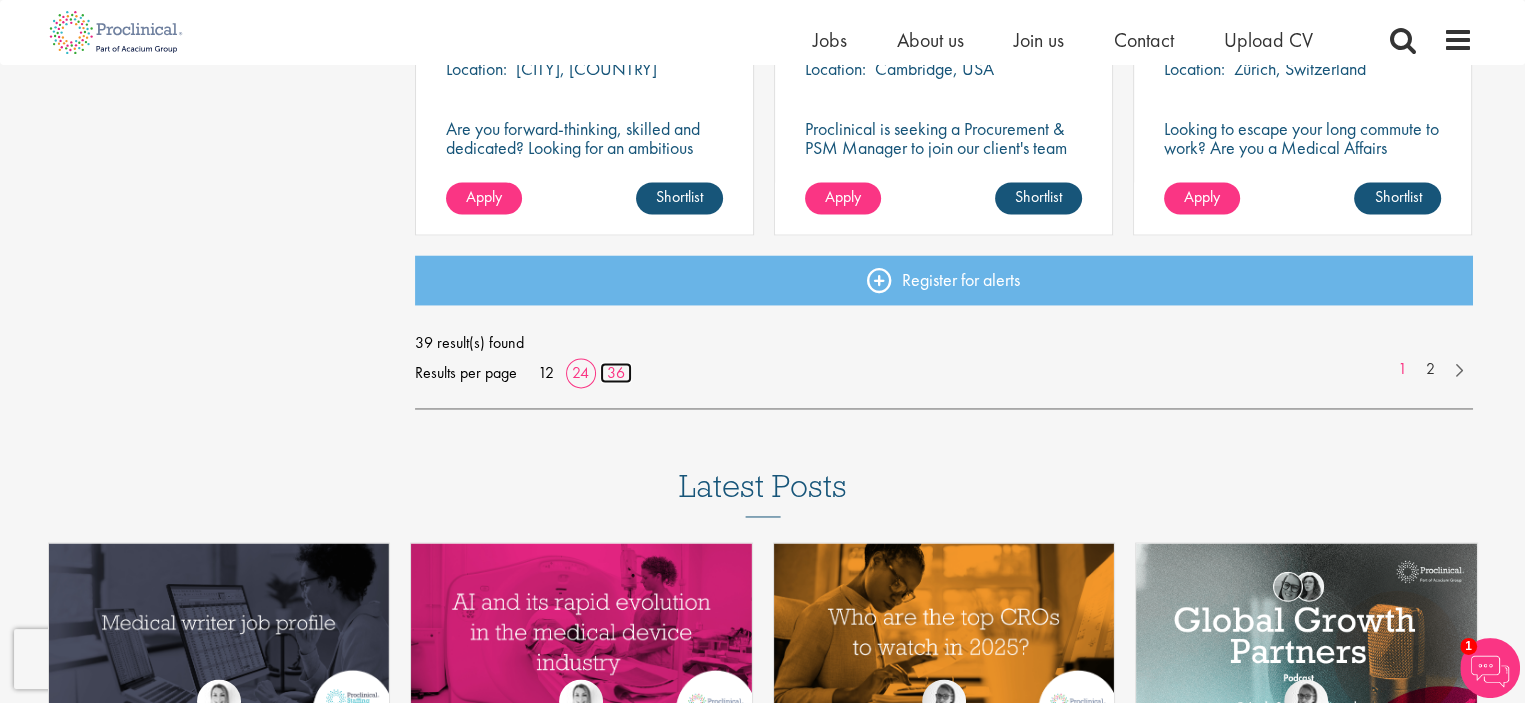click on "36" at bounding box center [616, 372] 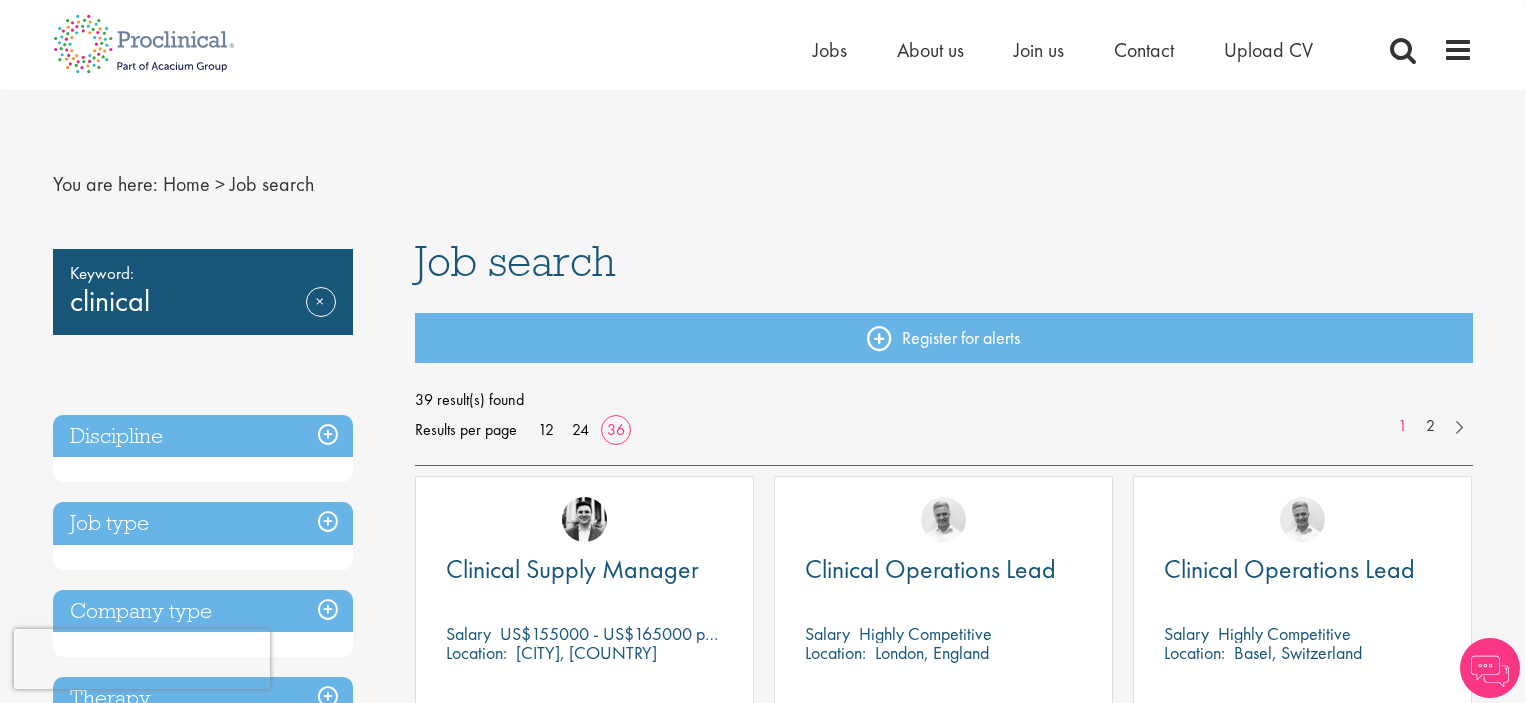 scroll, scrollTop: 0, scrollLeft: 0, axis: both 